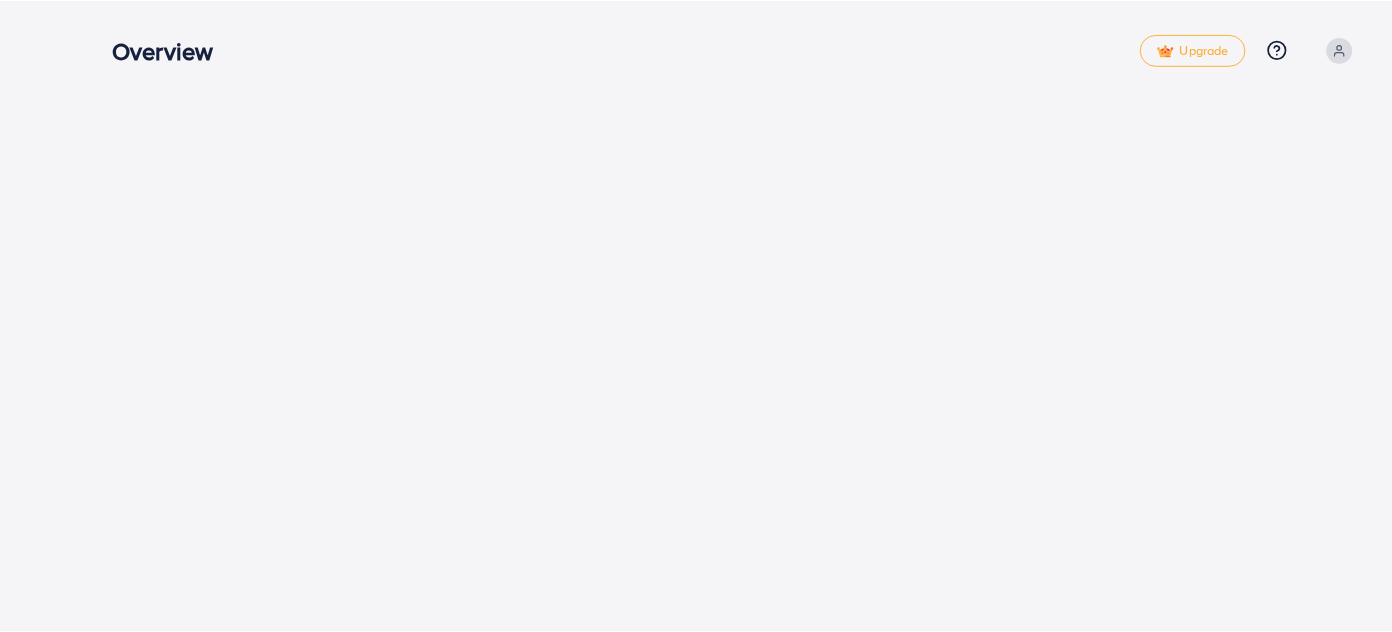 scroll, scrollTop: 0, scrollLeft: 0, axis: both 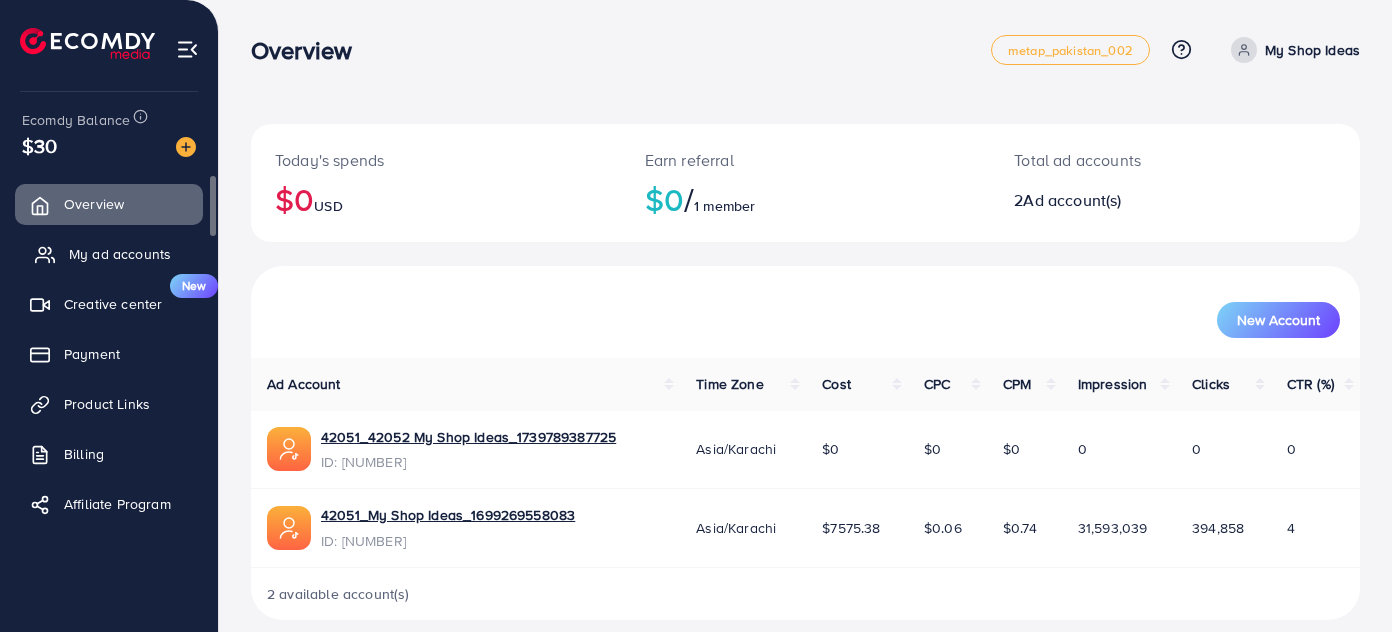 click on "My ad accounts" at bounding box center [109, 254] 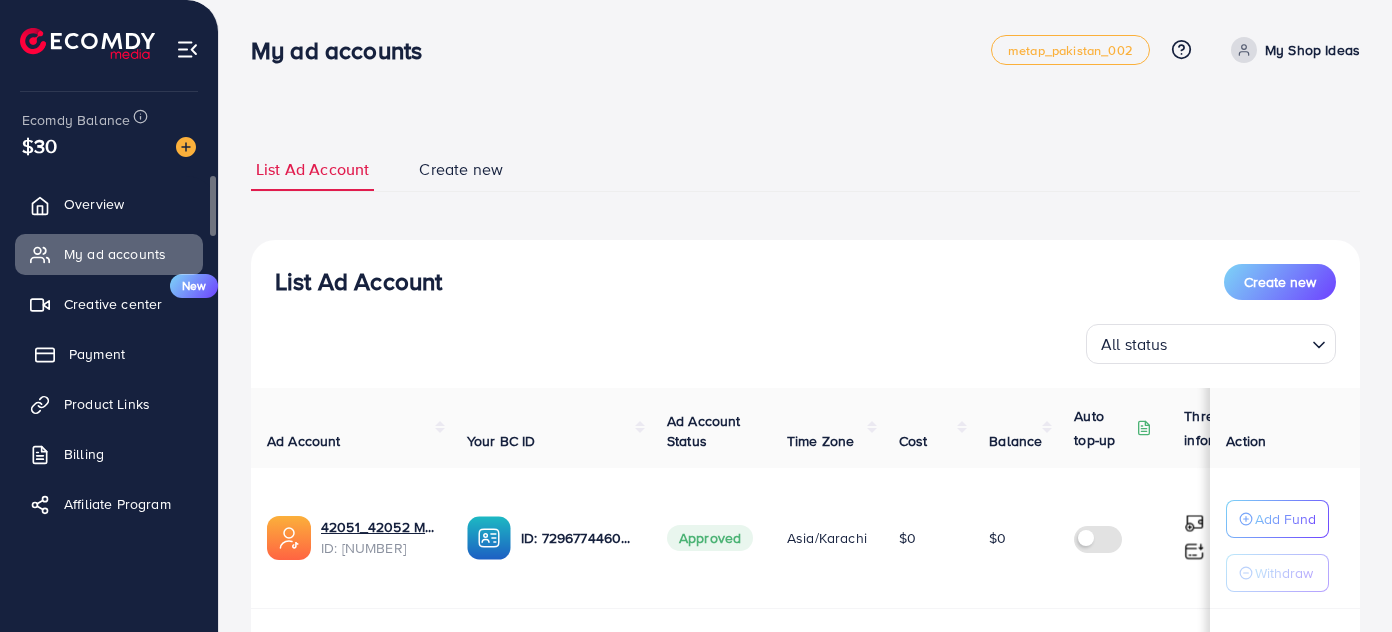 click on "Payment" at bounding box center (97, 354) 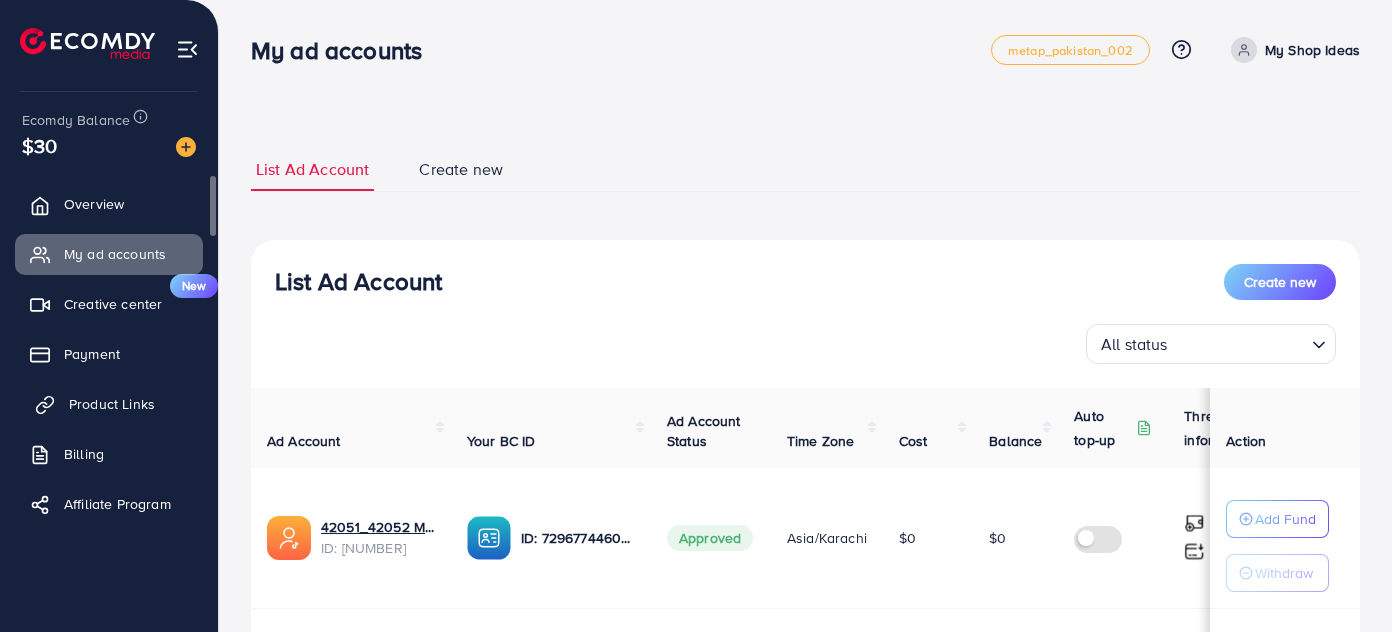 click on "Product Links" at bounding box center (109, 404) 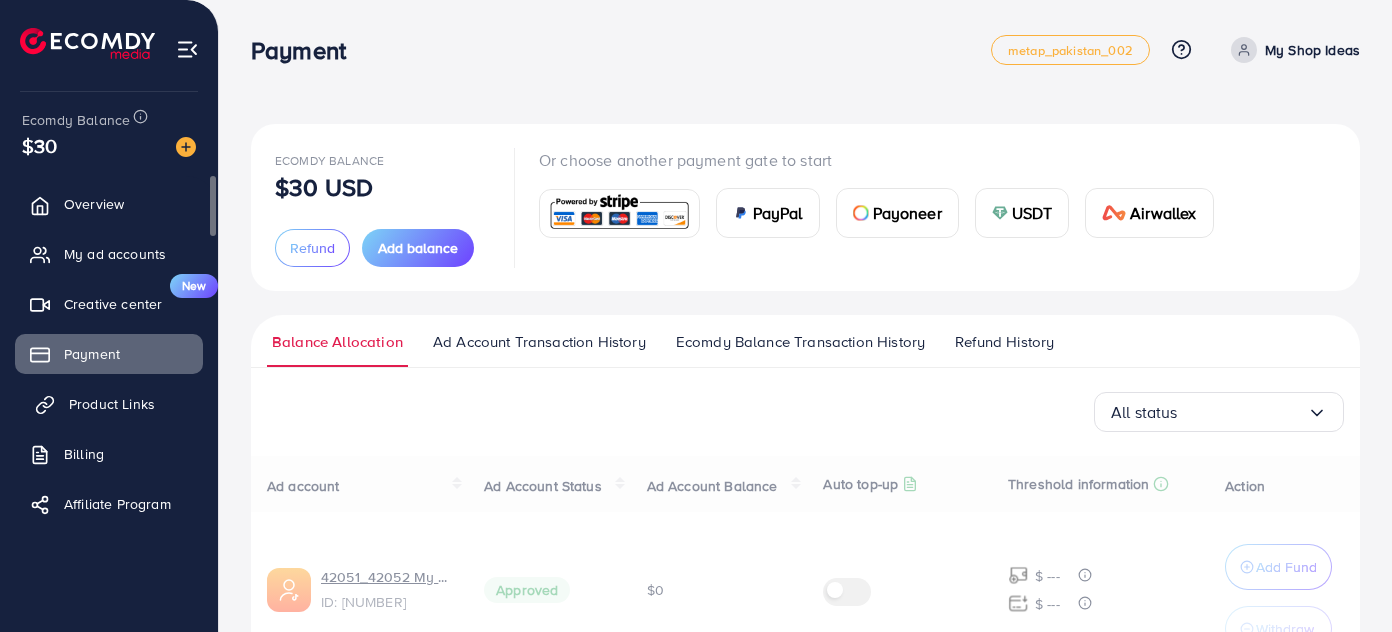 click on "Product Links" at bounding box center [112, 404] 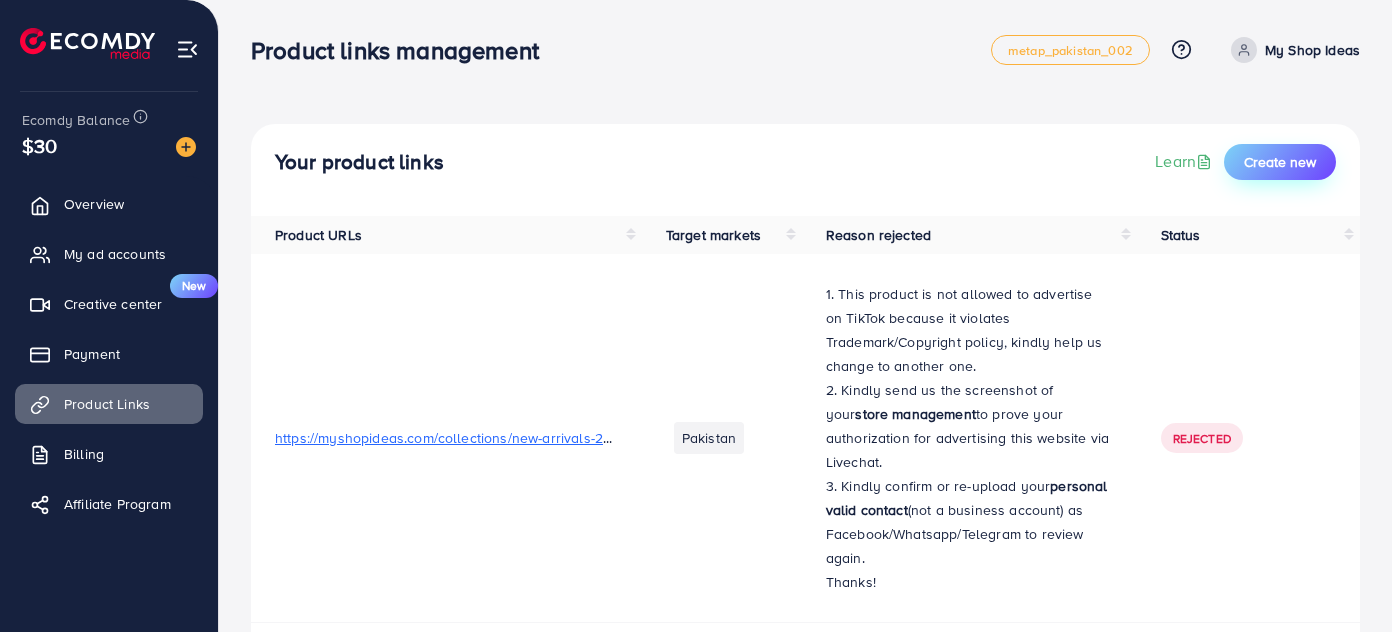 click on "Create new" at bounding box center (1280, 162) 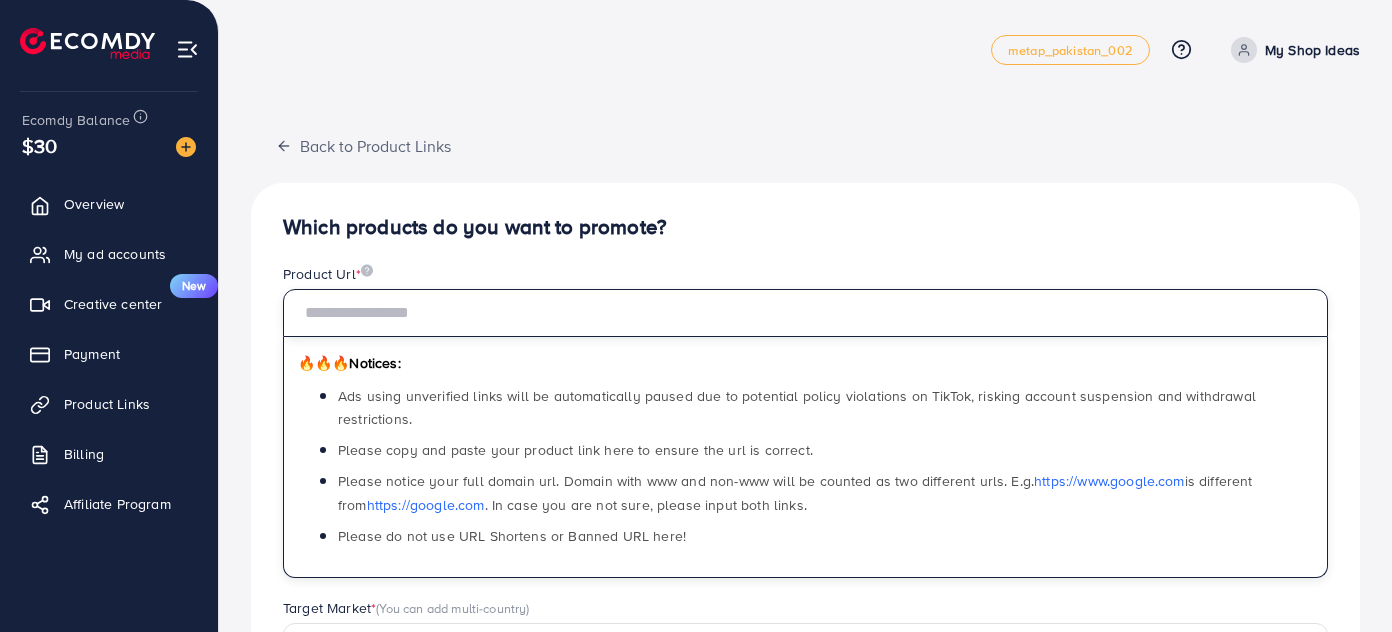 click at bounding box center [805, 313] 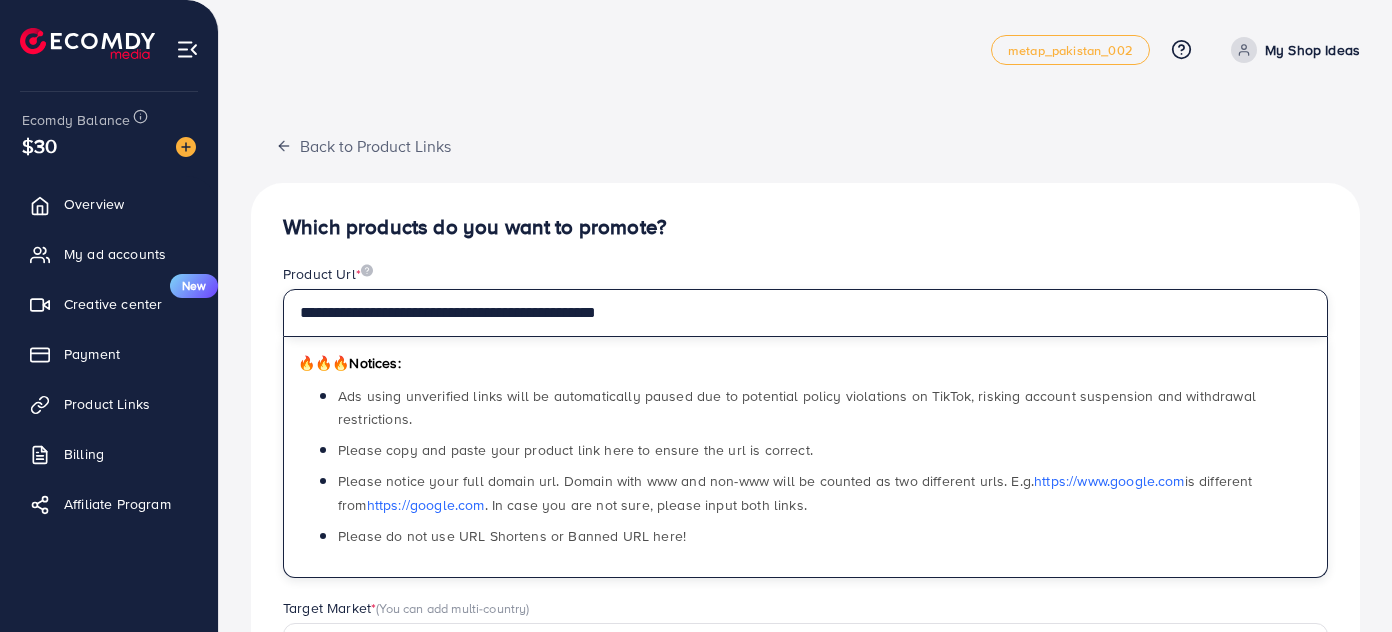 scroll, scrollTop: 248, scrollLeft: 0, axis: vertical 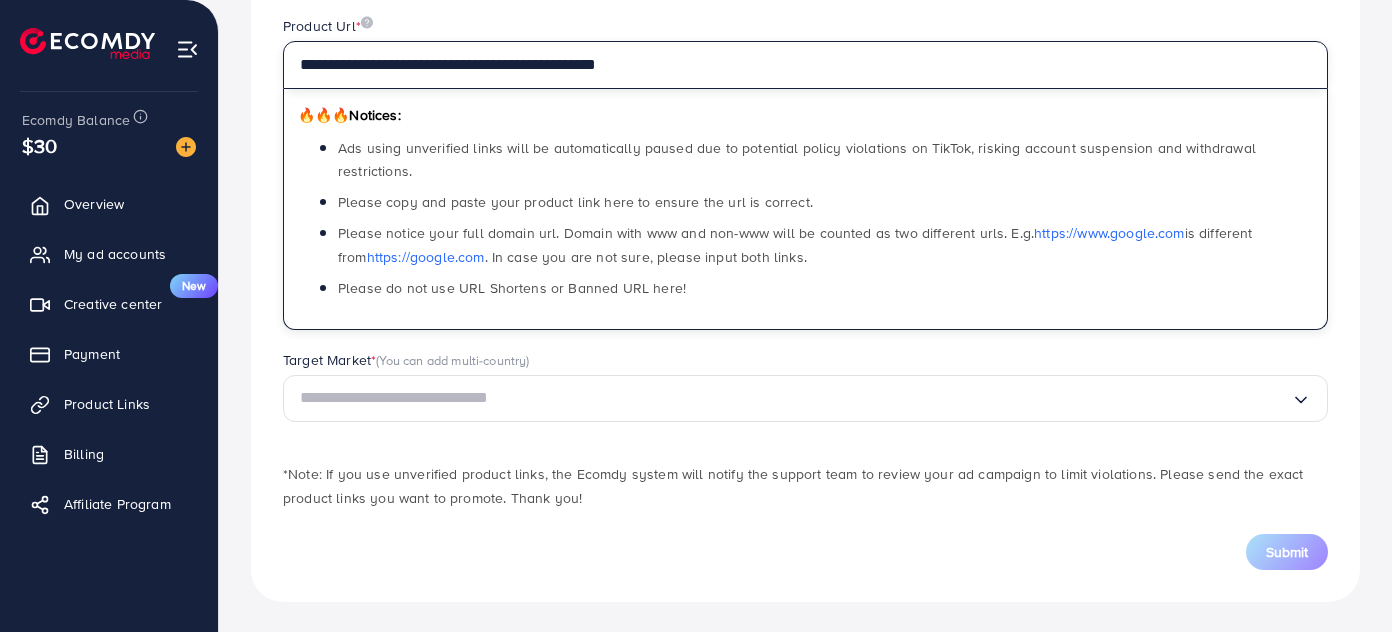 type on "**********" 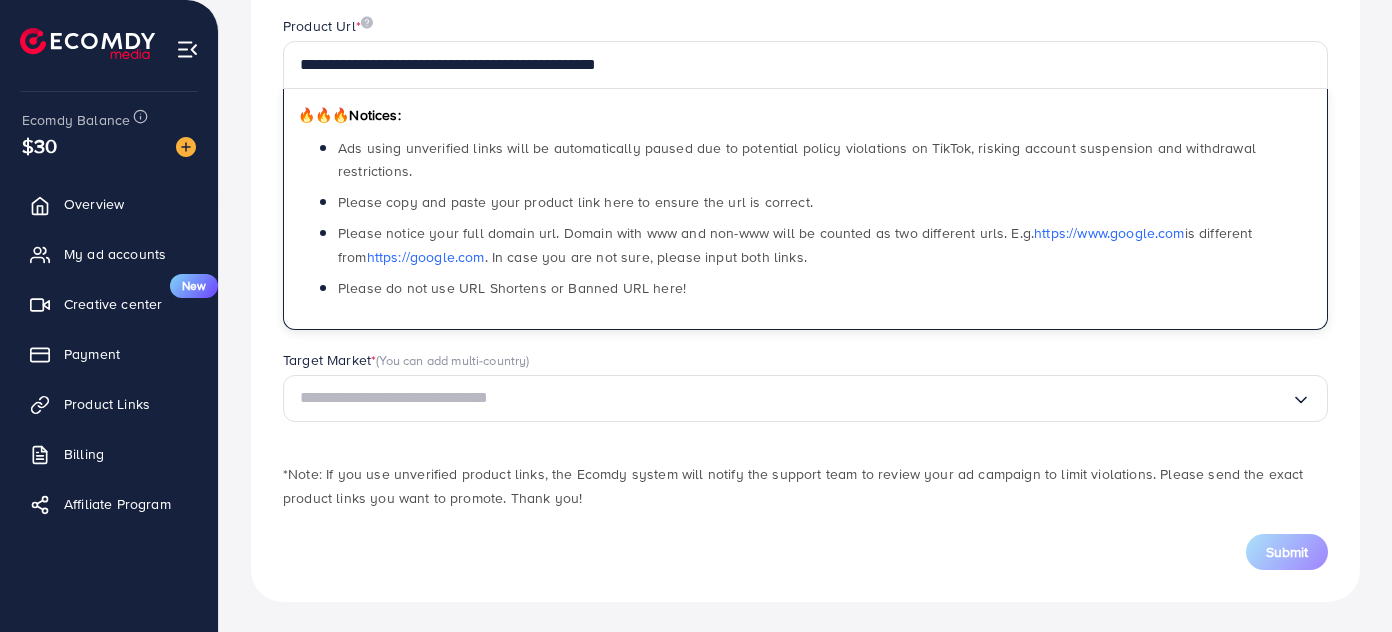 click at bounding box center [795, 398] 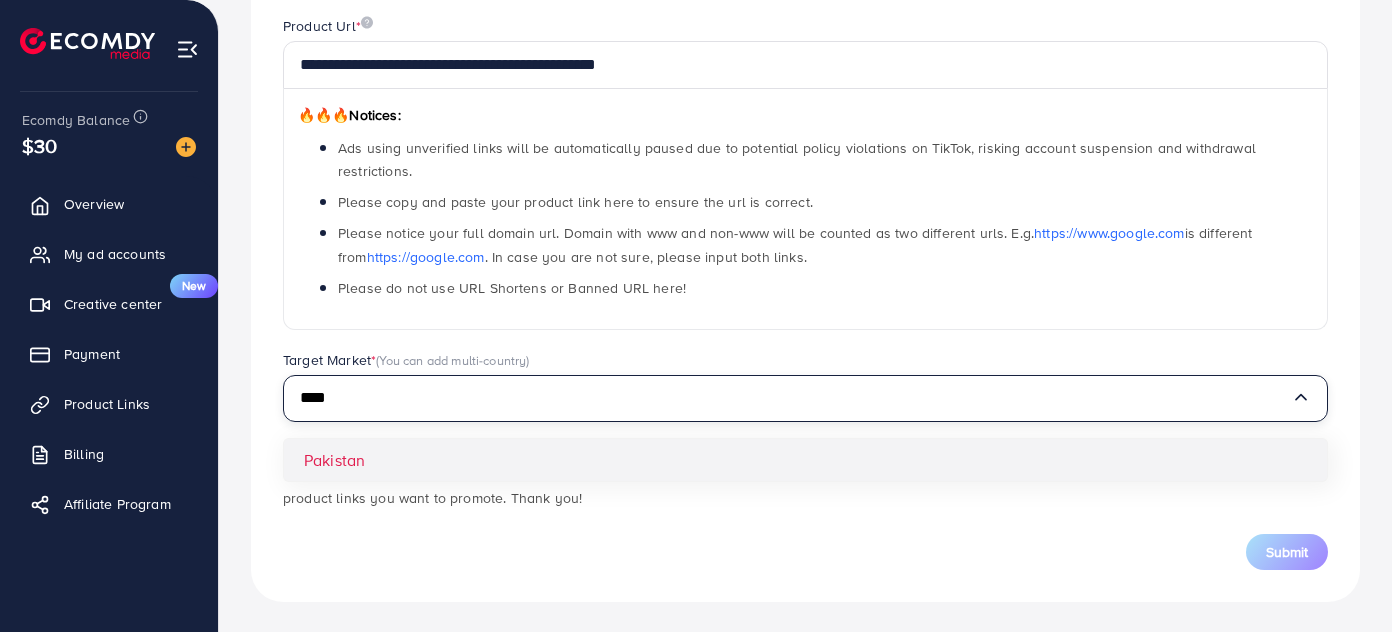 type on "****" 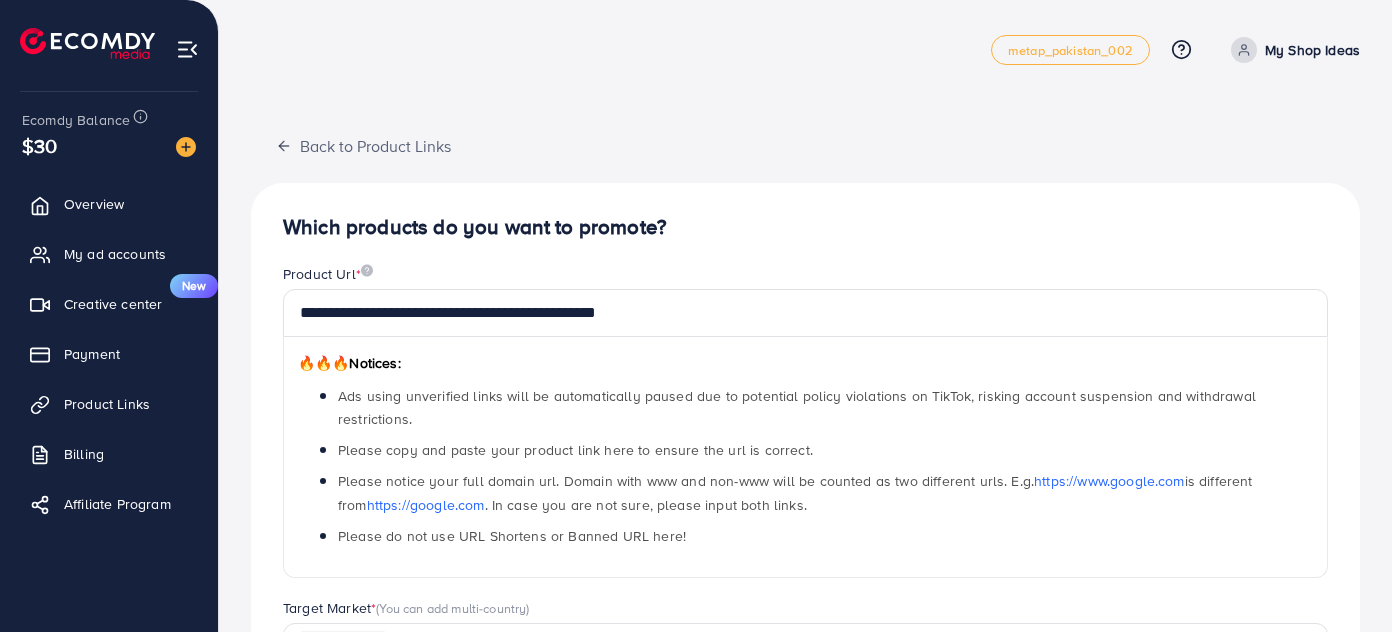 scroll, scrollTop: 248, scrollLeft: 0, axis: vertical 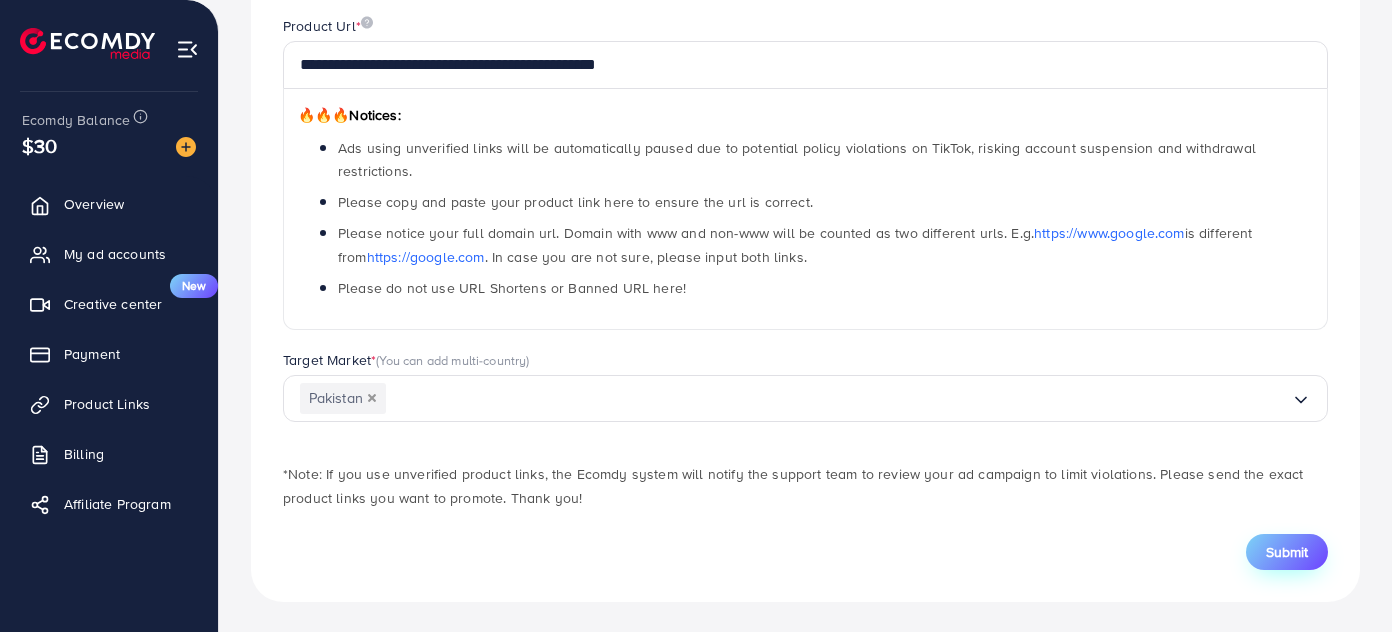 click on "Submit" at bounding box center (1287, 552) 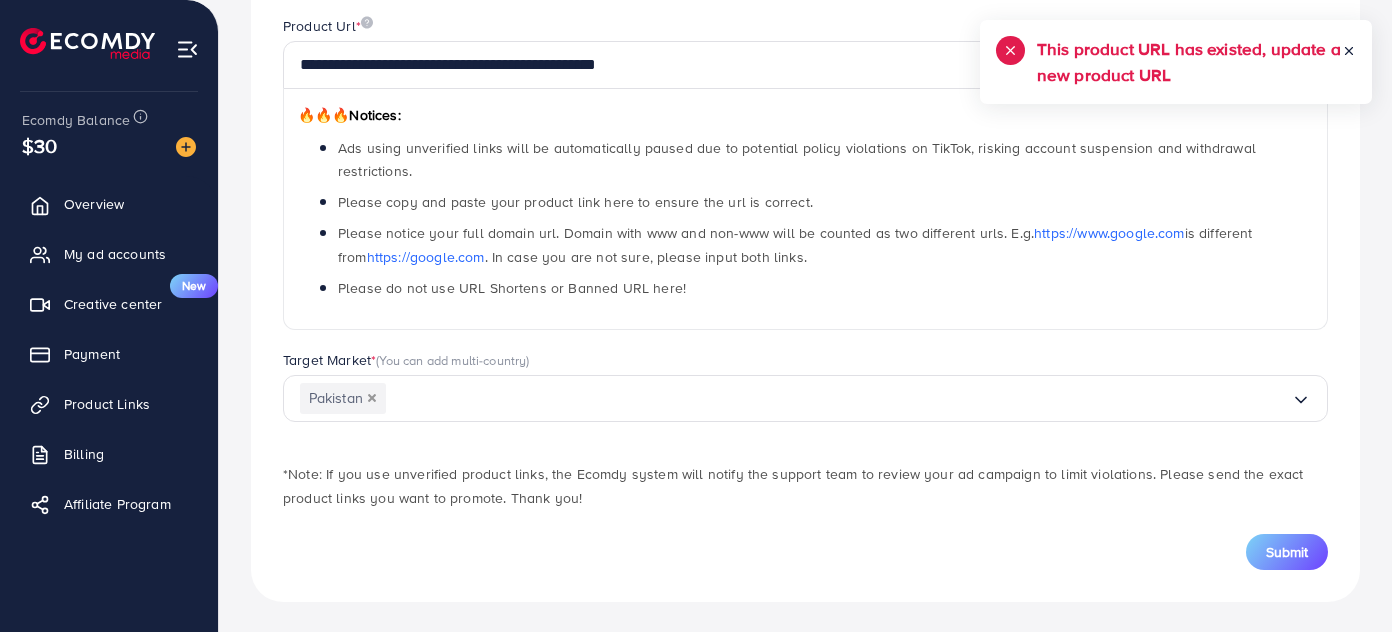 scroll, scrollTop: 157, scrollLeft: 0, axis: vertical 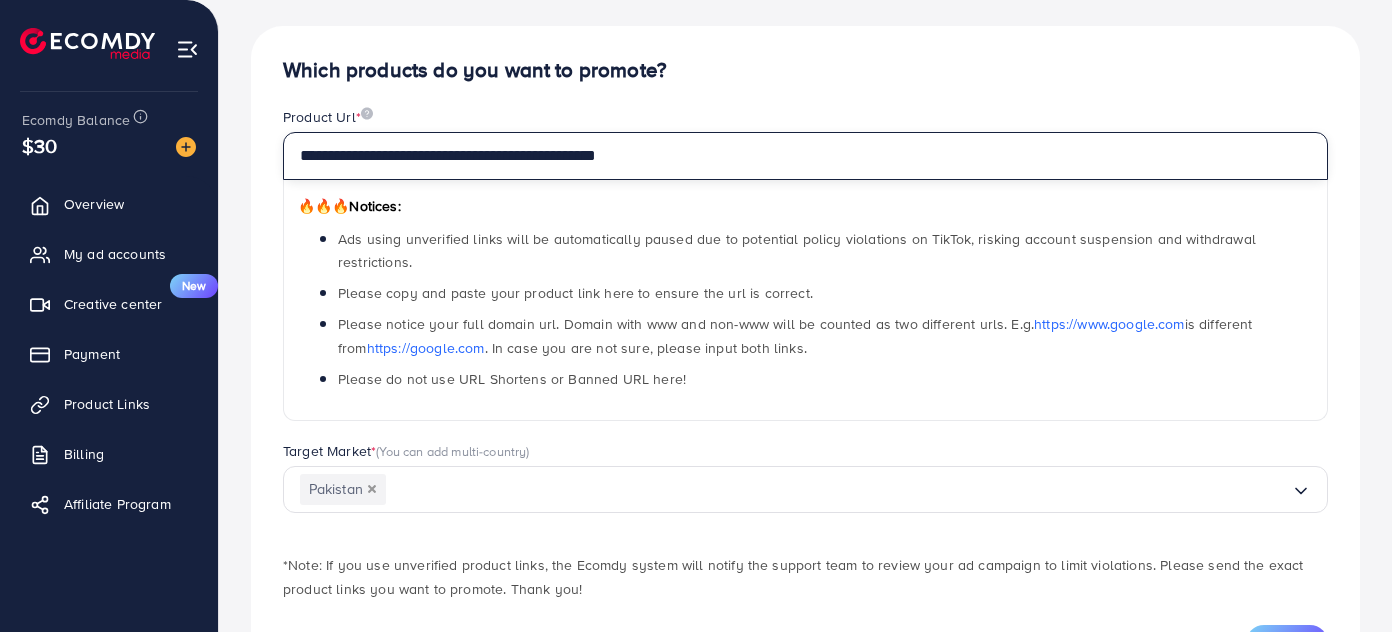 click on "**********" at bounding box center [805, 156] 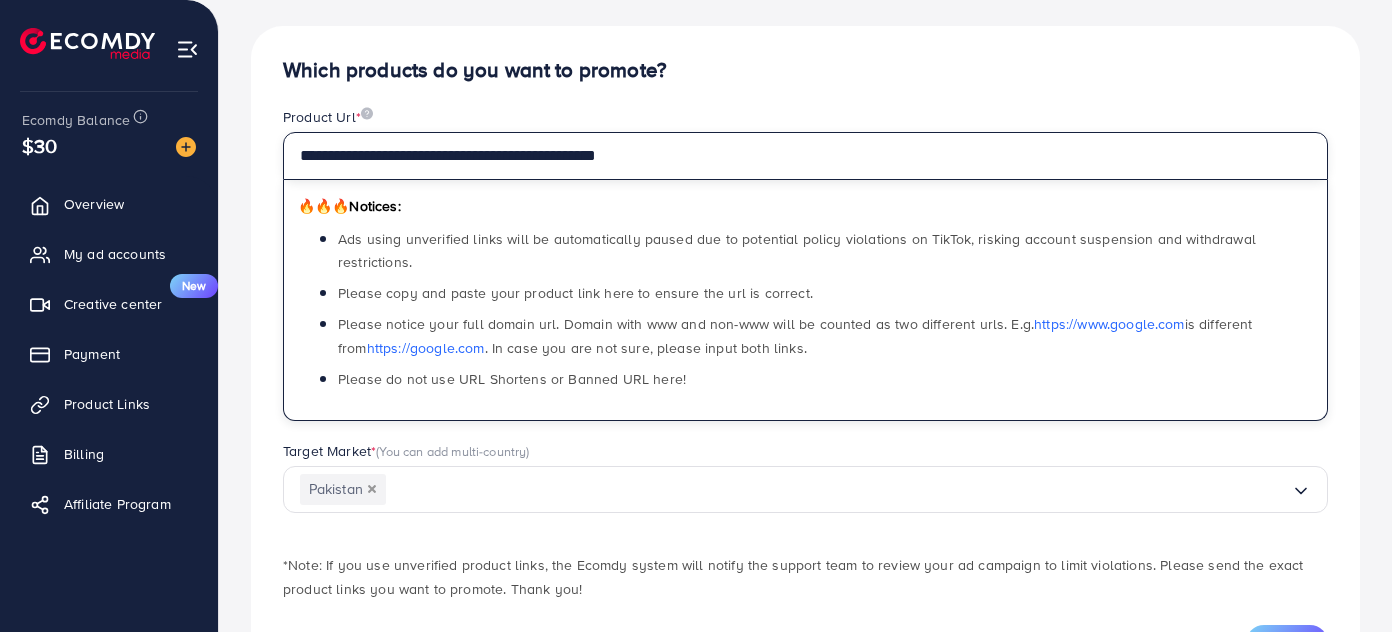 click on "**********" at bounding box center (805, 156) 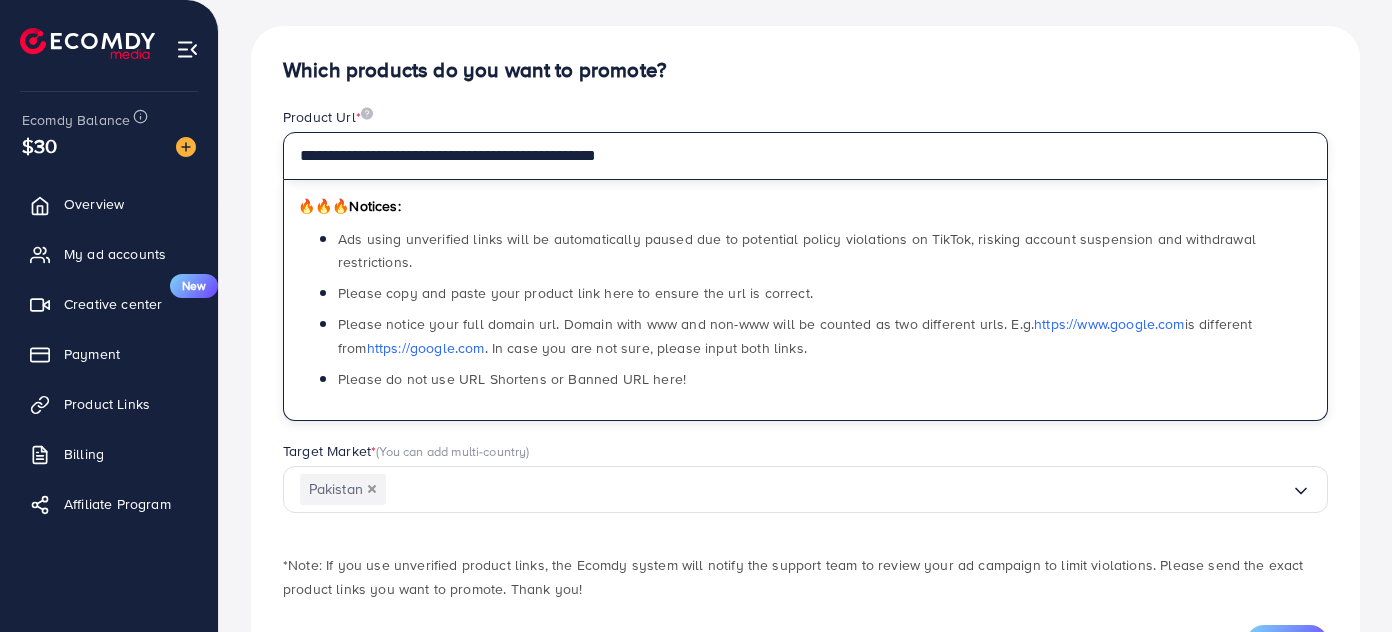 click on "**********" at bounding box center (805, 156) 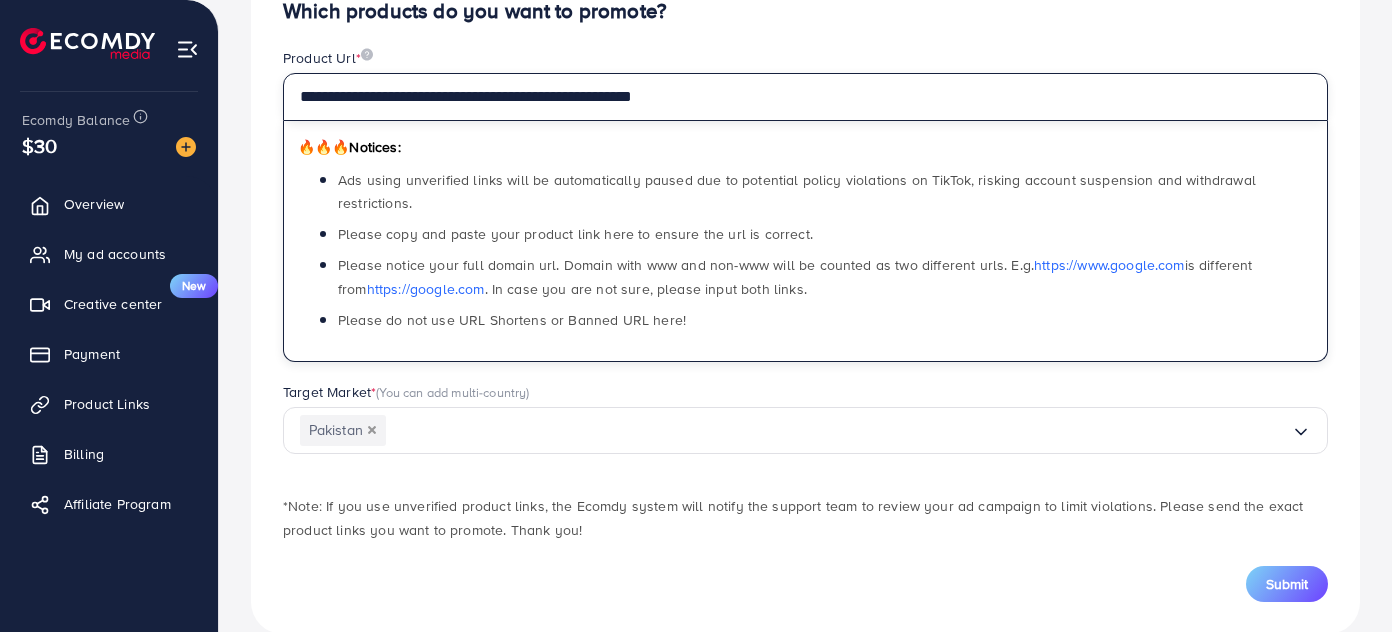 scroll, scrollTop: 248, scrollLeft: 0, axis: vertical 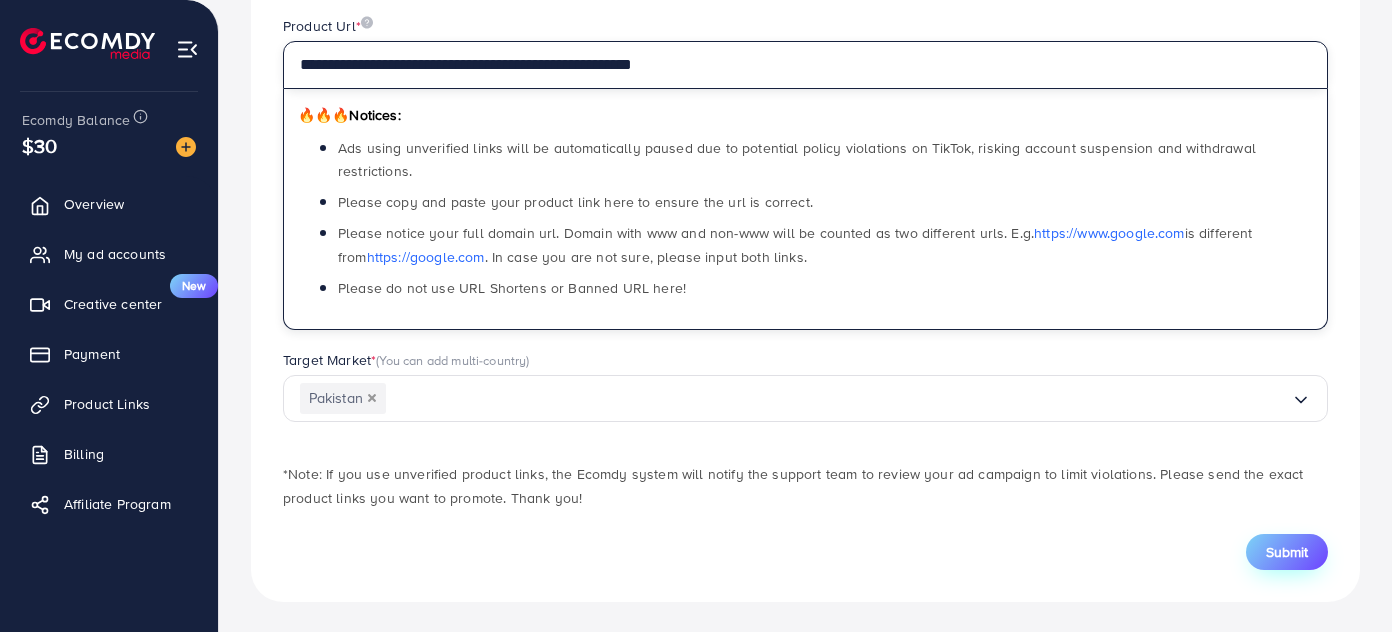 type on "**********" 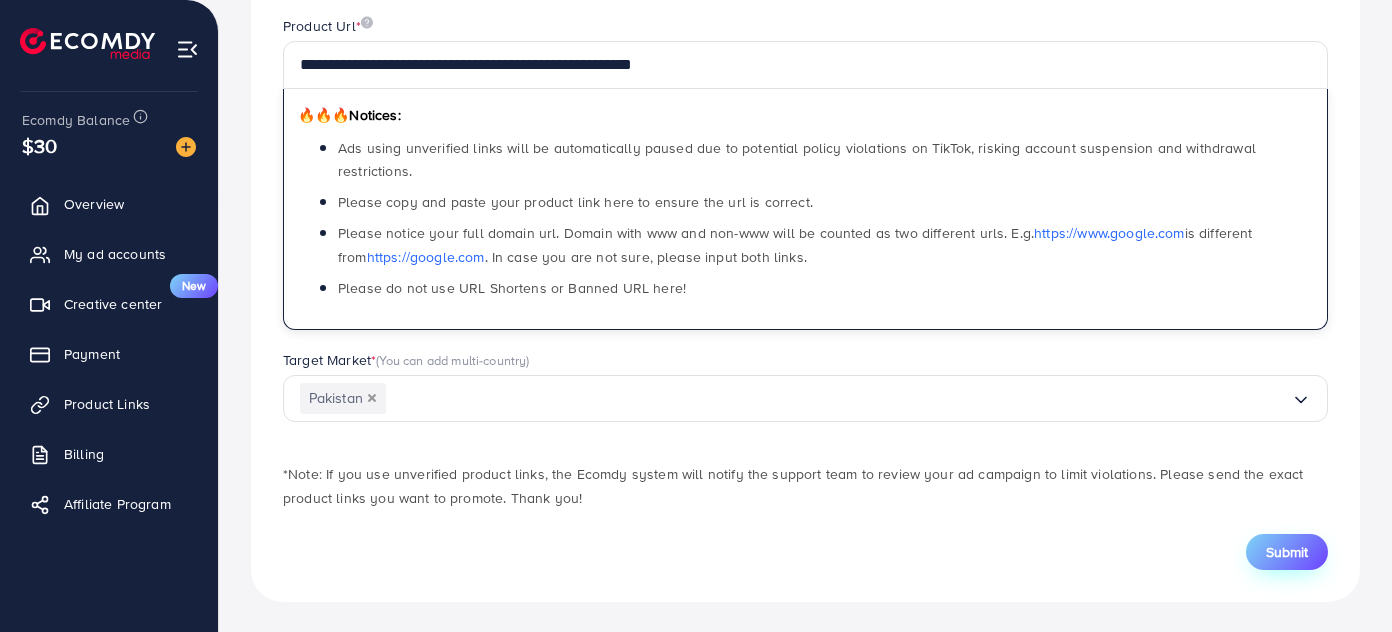 click on "Submit" at bounding box center [1287, 552] 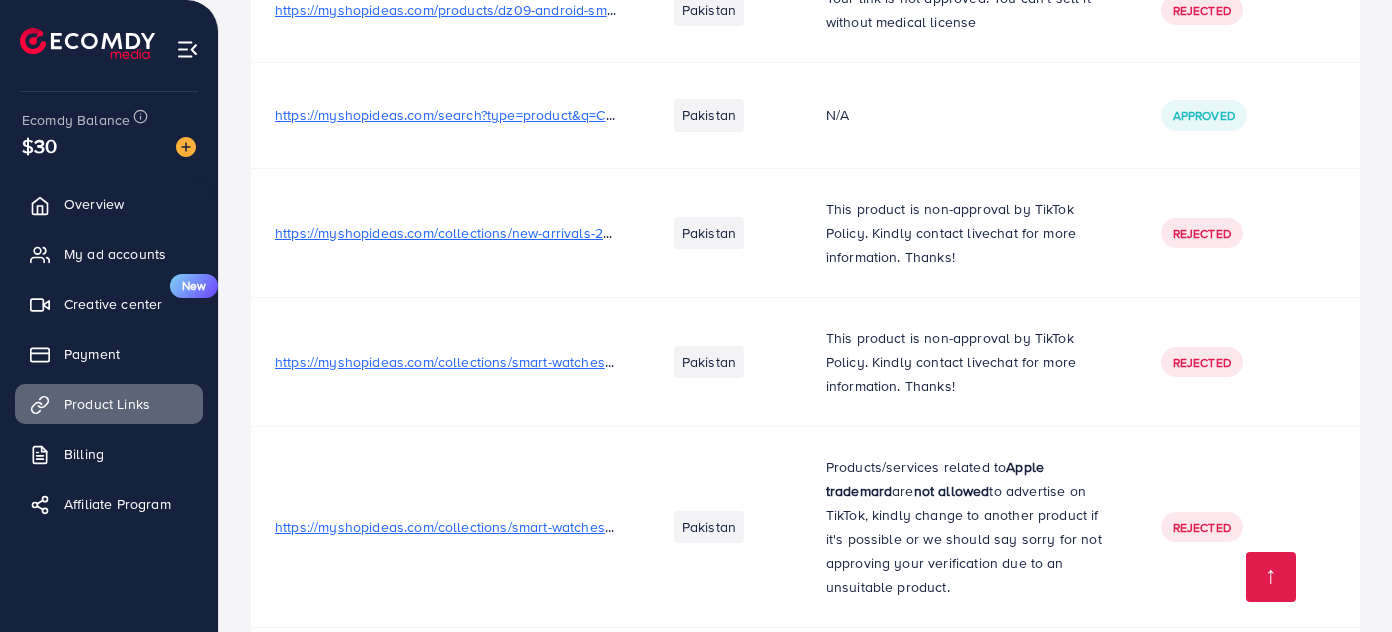 scroll, scrollTop: 4000, scrollLeft: 0, axis: vertical 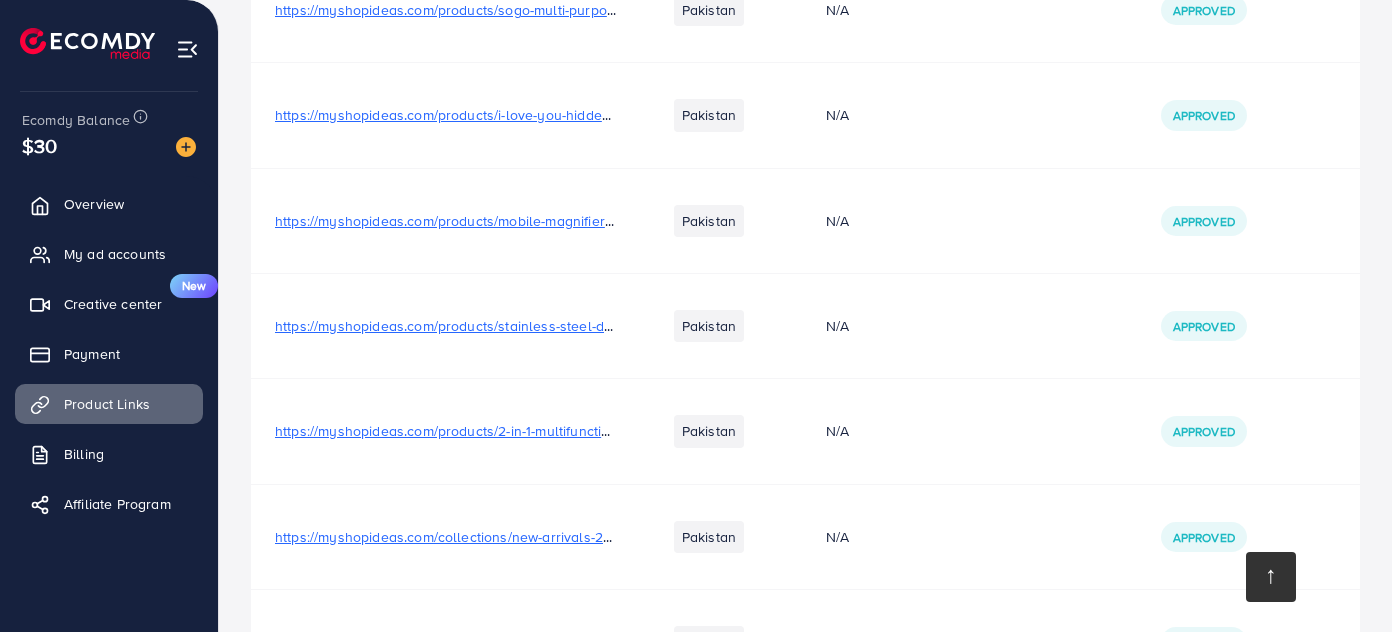 click at bounding box center (1271, 577) 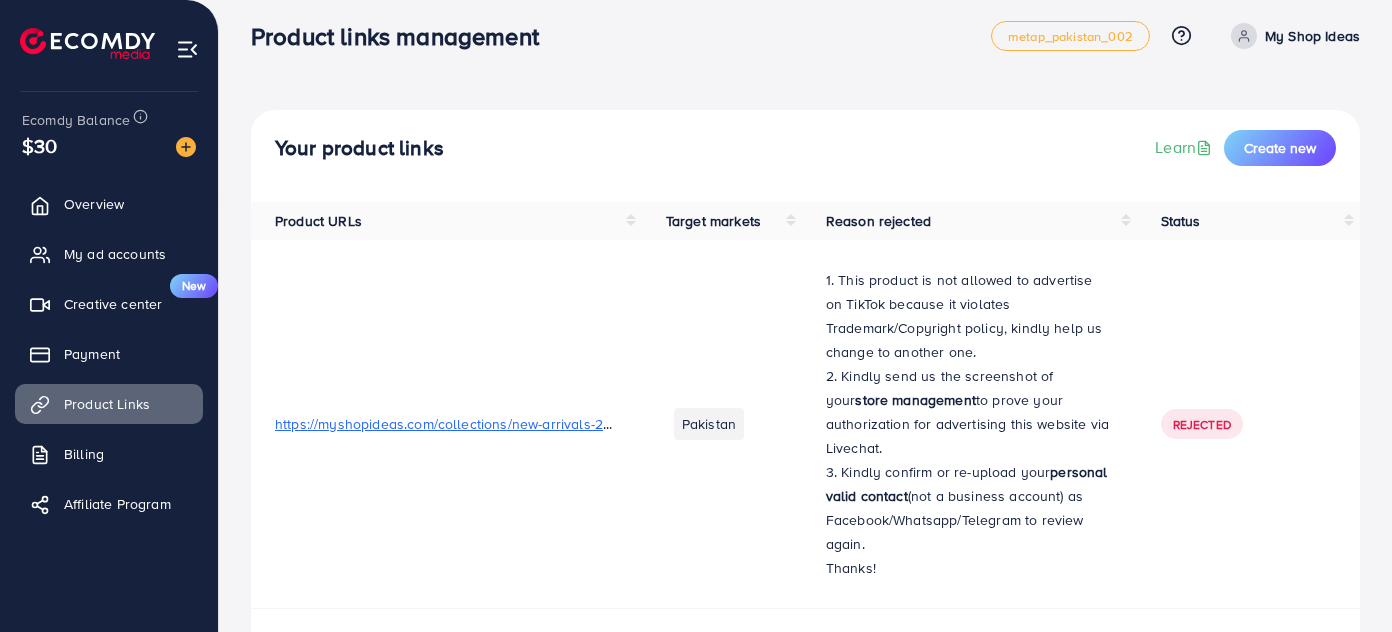 scroll, scrollTop: 0, scrollLeft: 0, axis: both 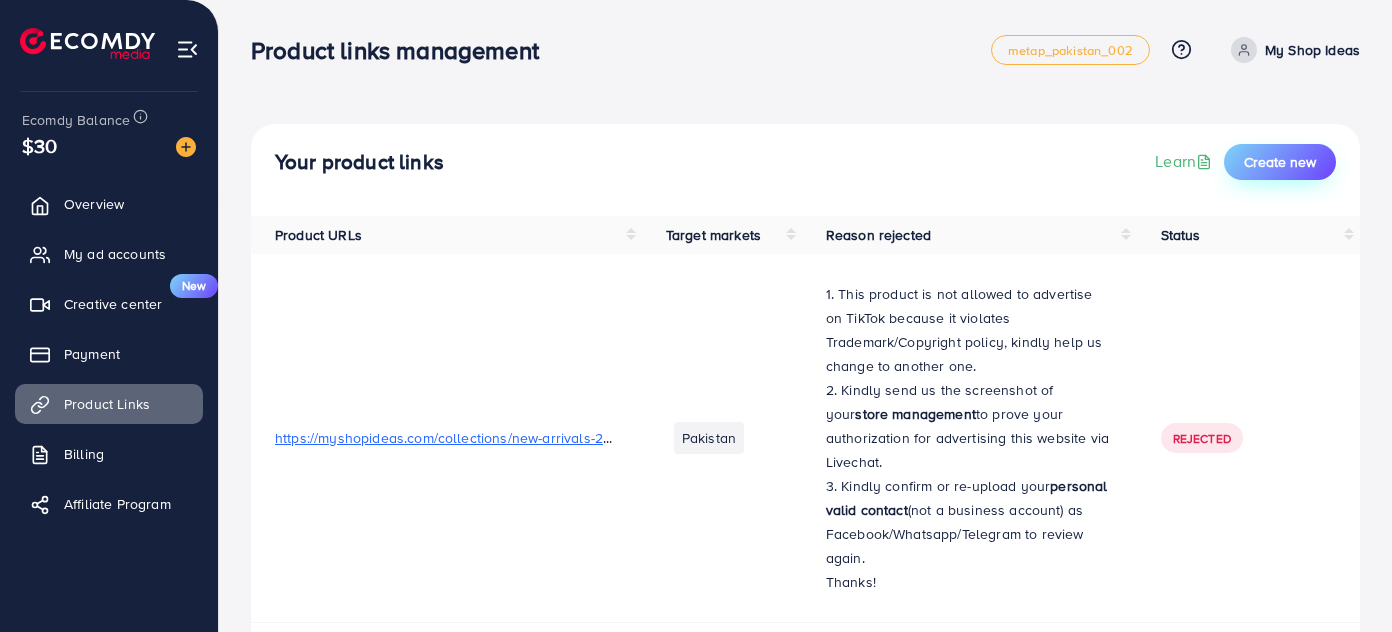 click on "Create new" at bounding box center [1280, 162] 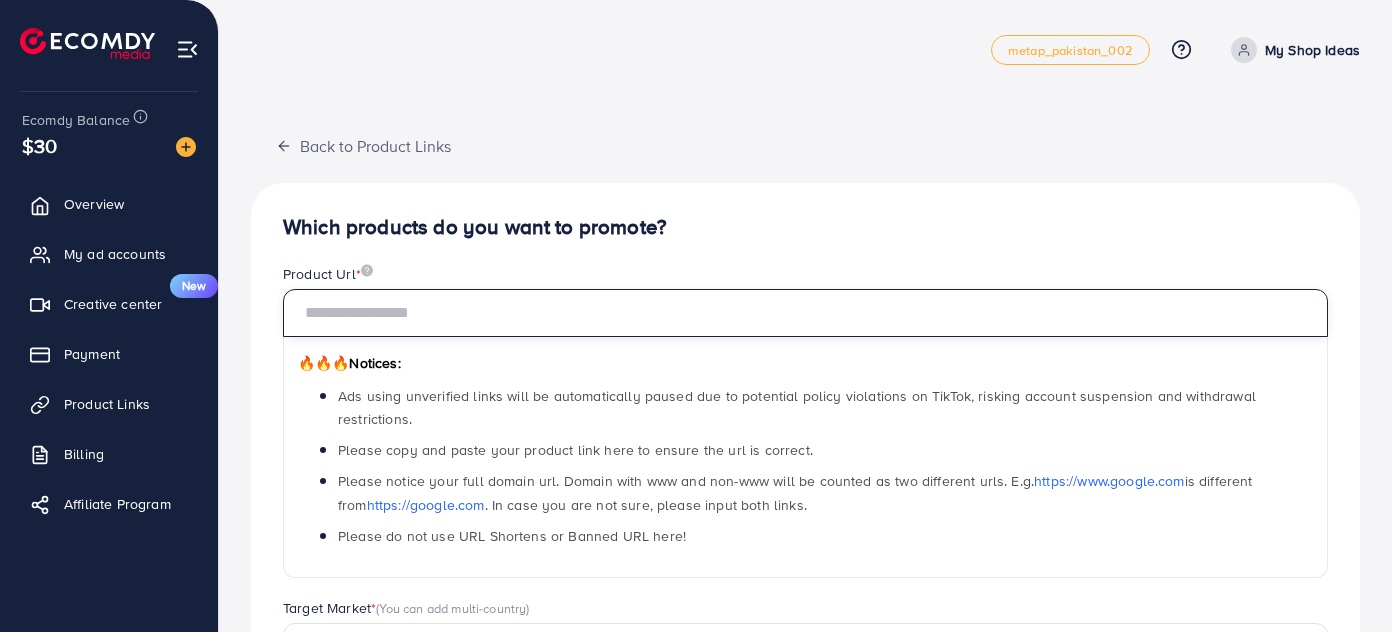 click at bounding box center (805, 313) 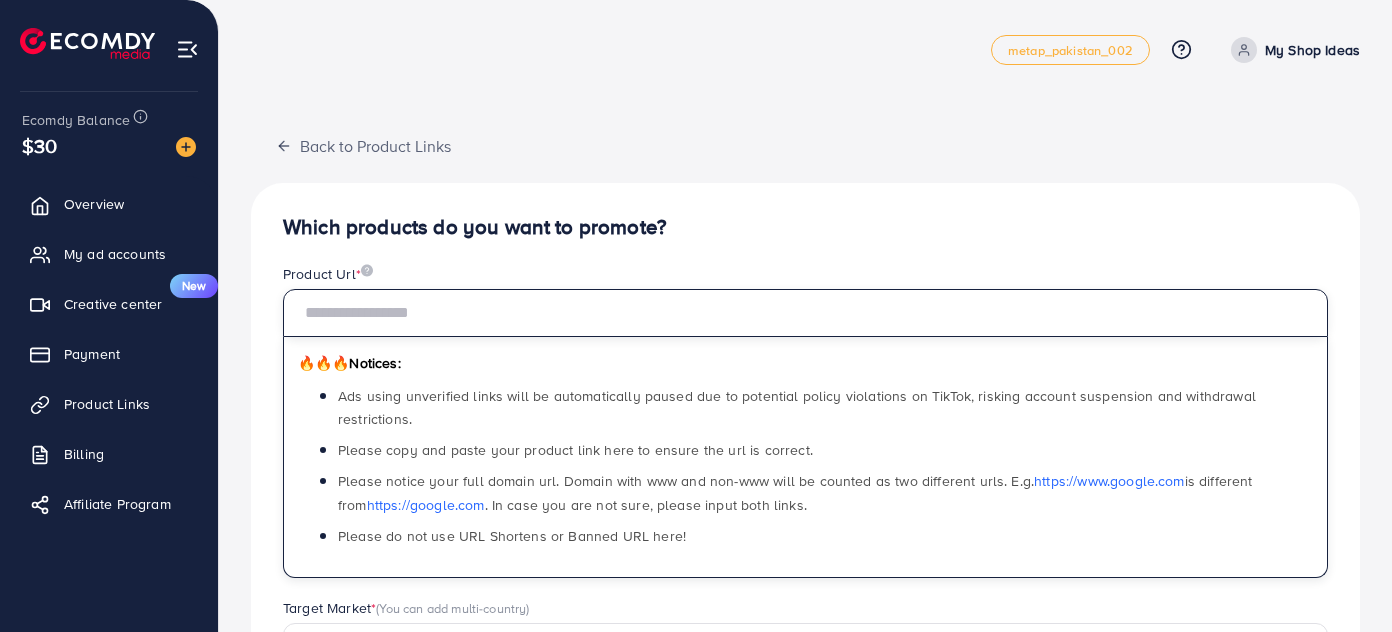 paste on "**********" 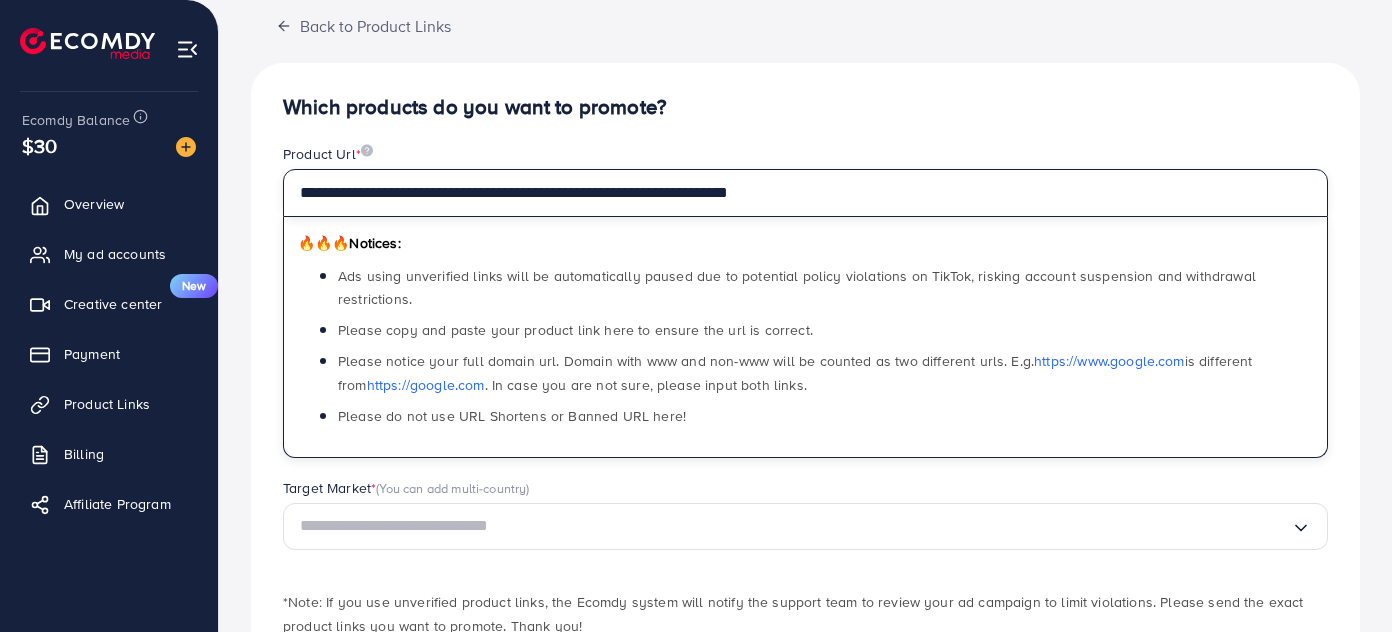 scroll, scrollTop: 248, scrollLeft: 0, axis: vertical 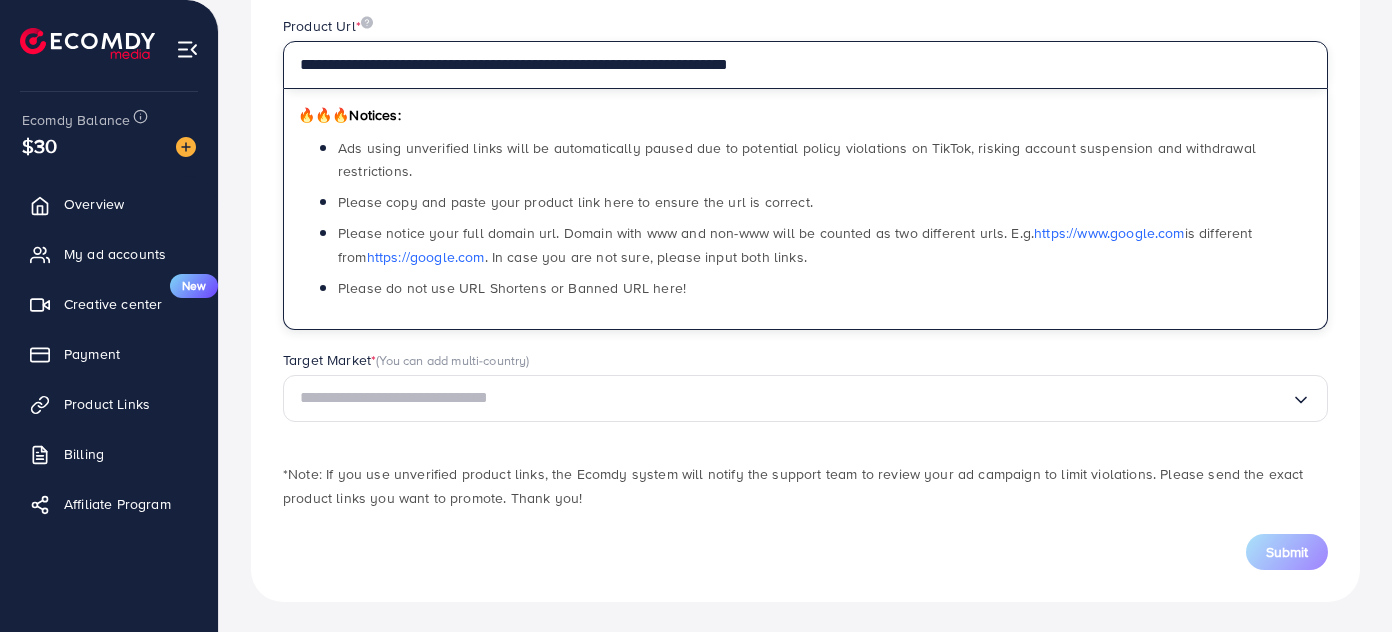 type on "**********" 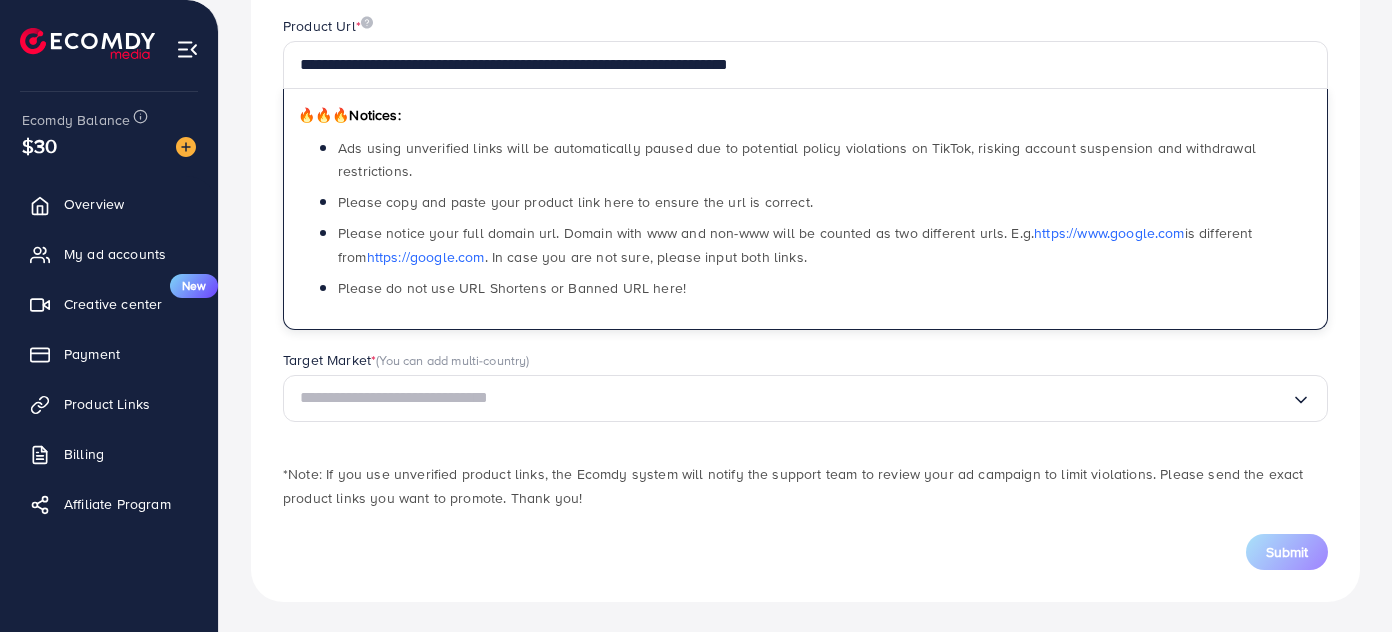 click on "Loading..." at bounding box center (805, 398) 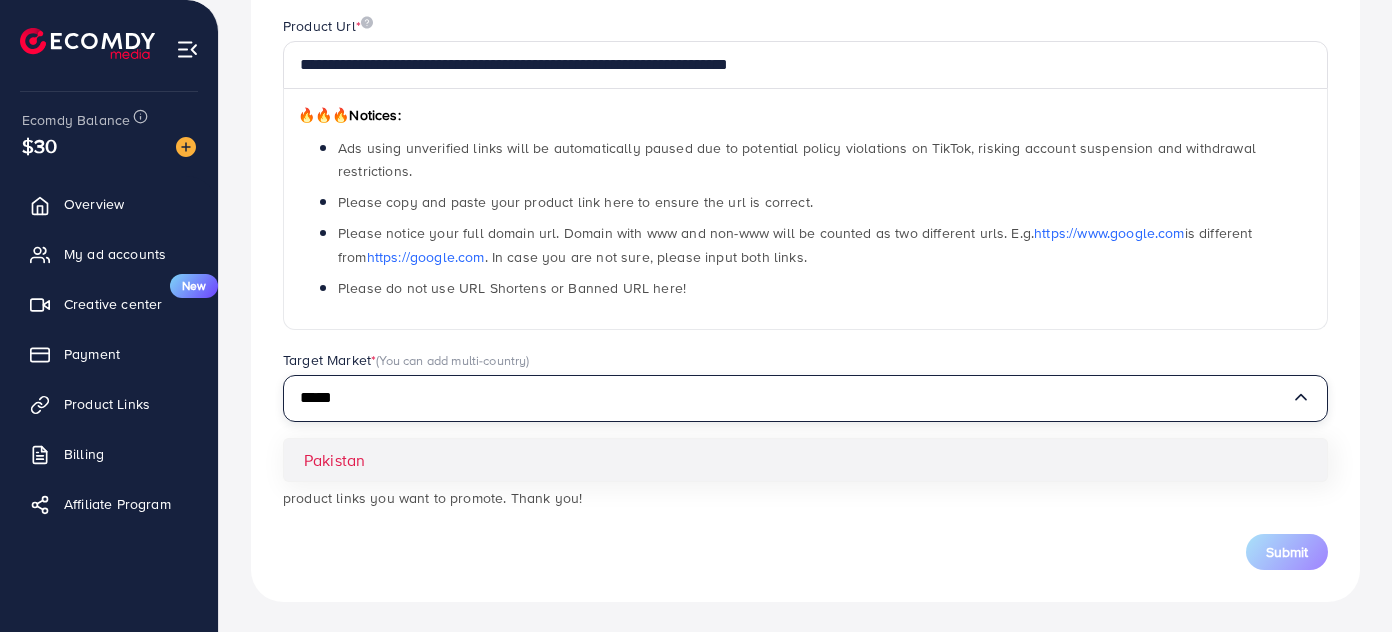 type on "*****" 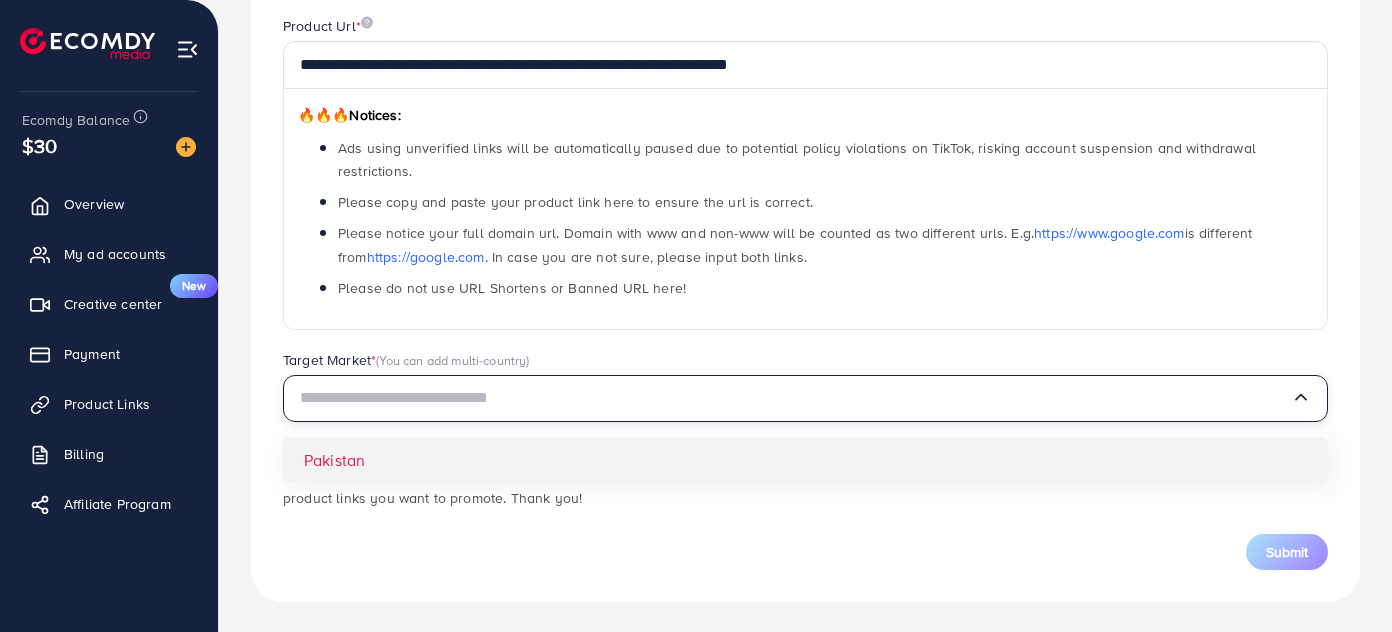 click on "**********" at bounding box center (805, 268) 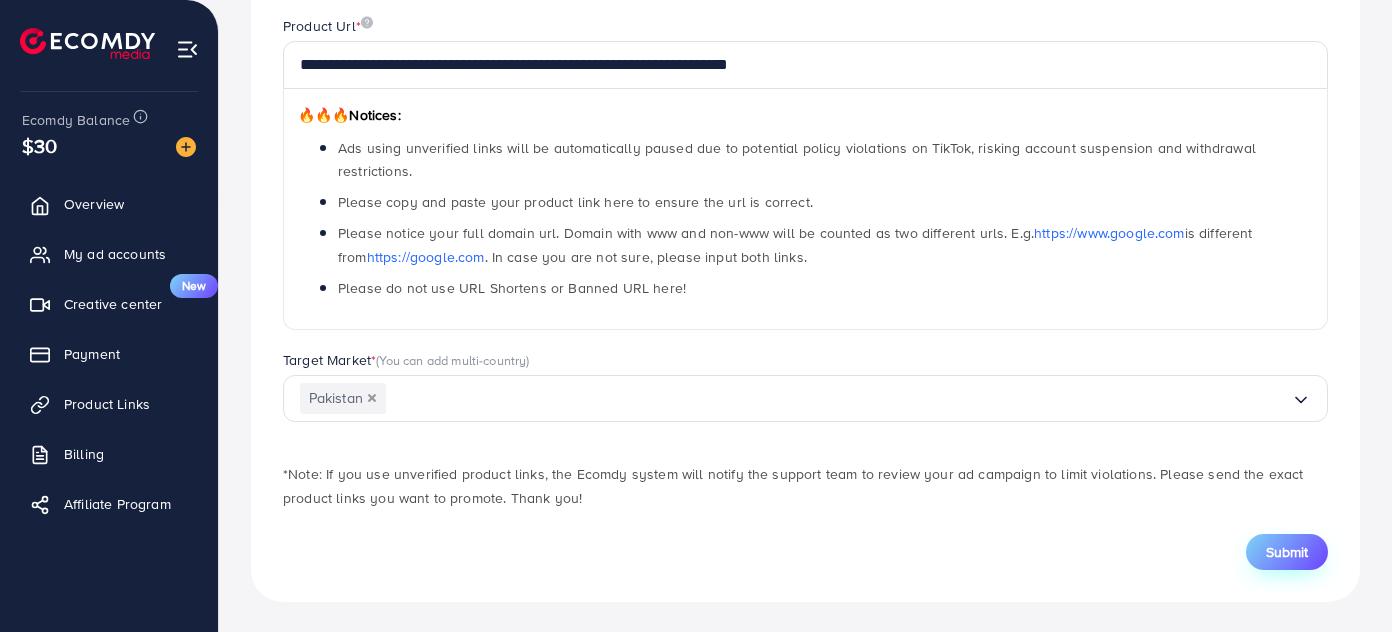 click on "Submit" at bounding box center (1287, 552) 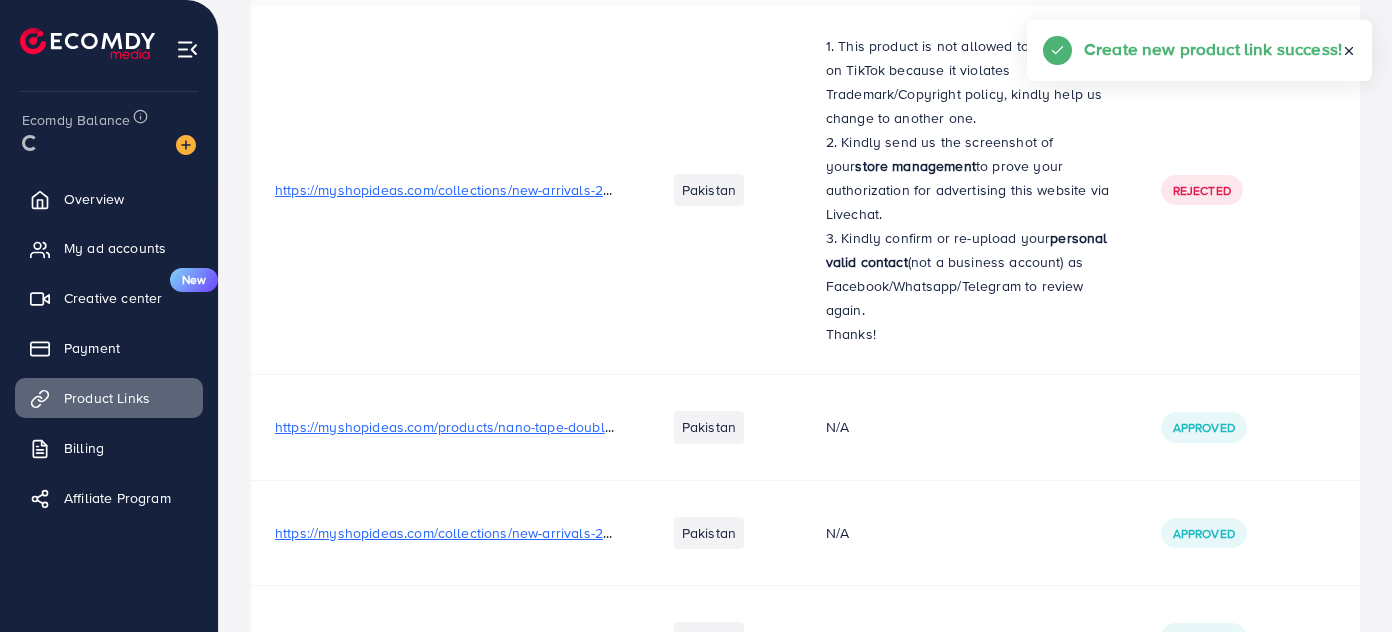 scroll, scrollTop: 0, scrollLeft: 0, axis: both 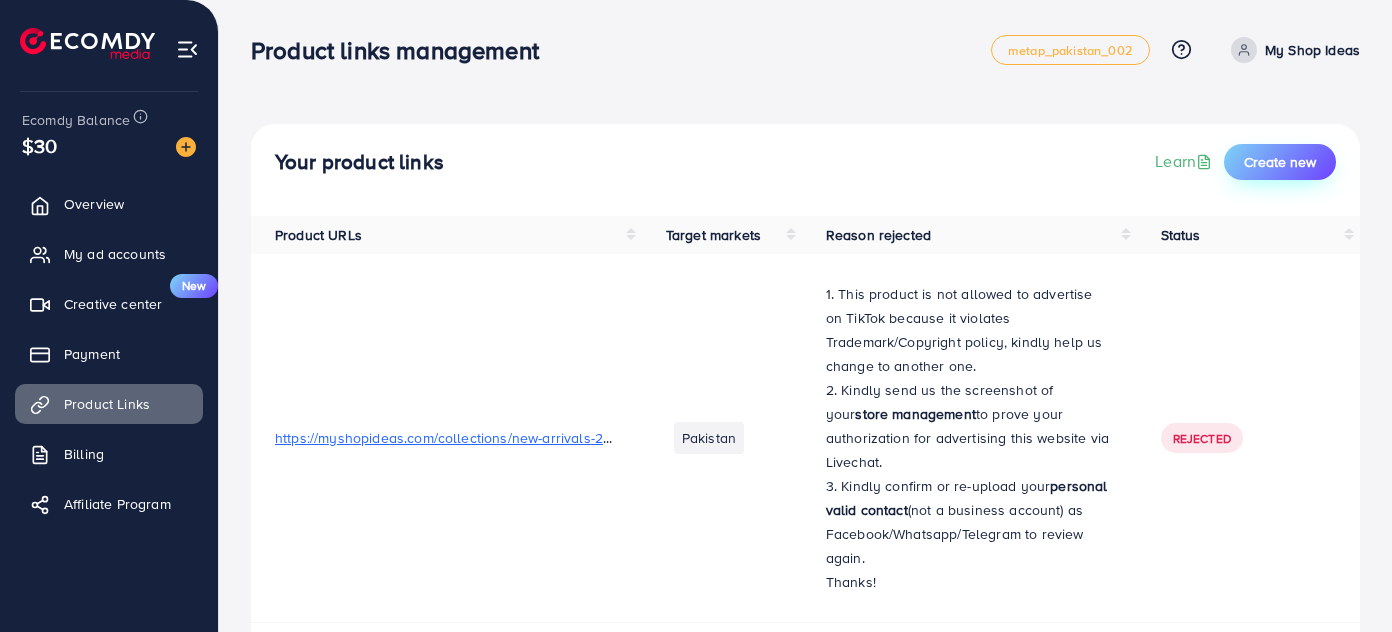 click on "Create new" at bounding box center [1280, 162] 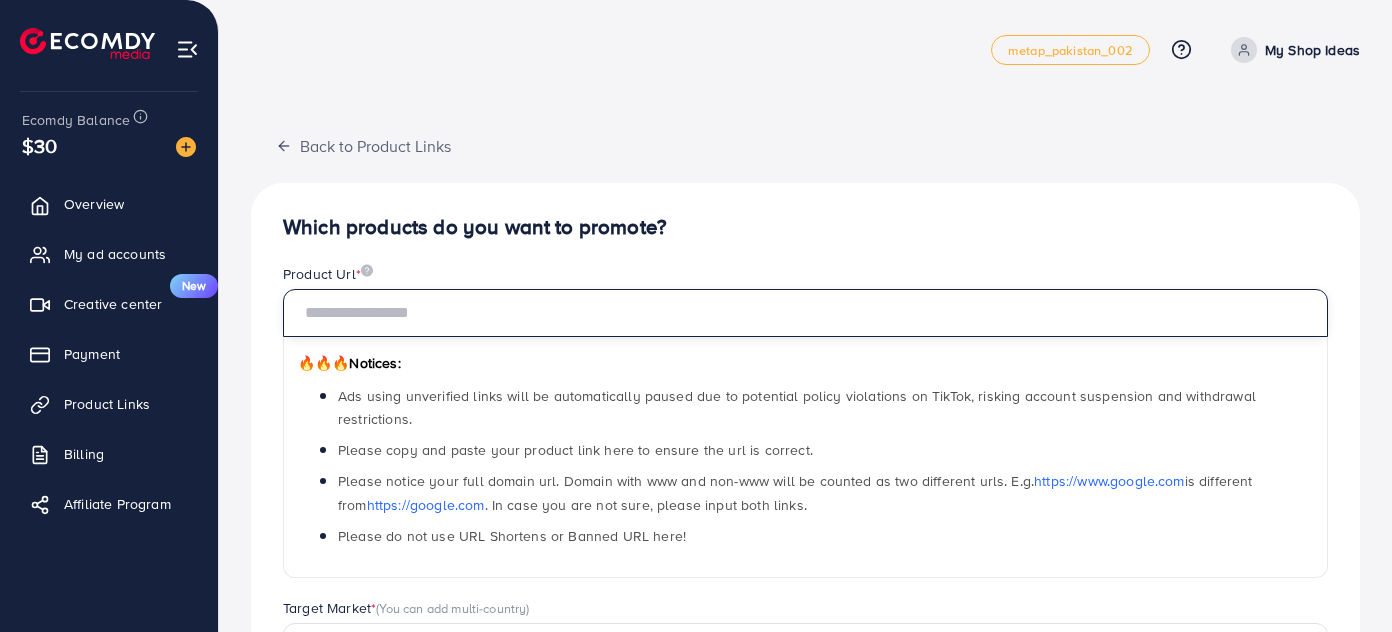 click at bounding box center (805, 313) 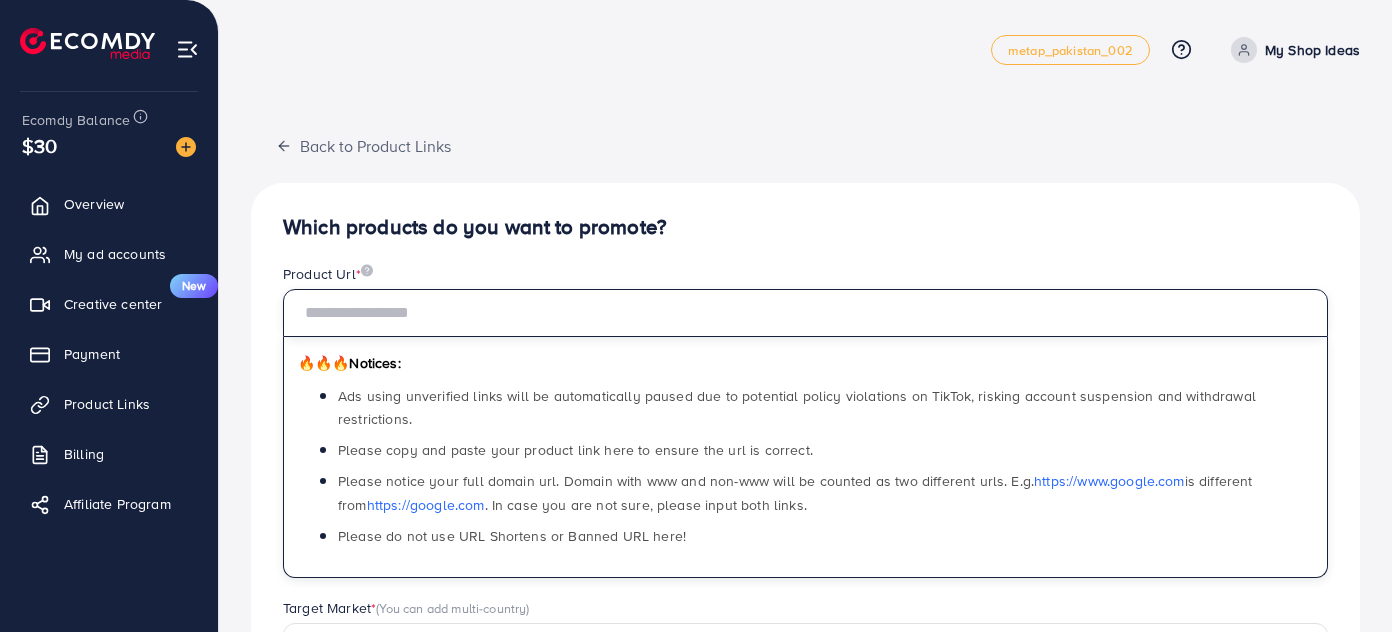 paste on "**********" 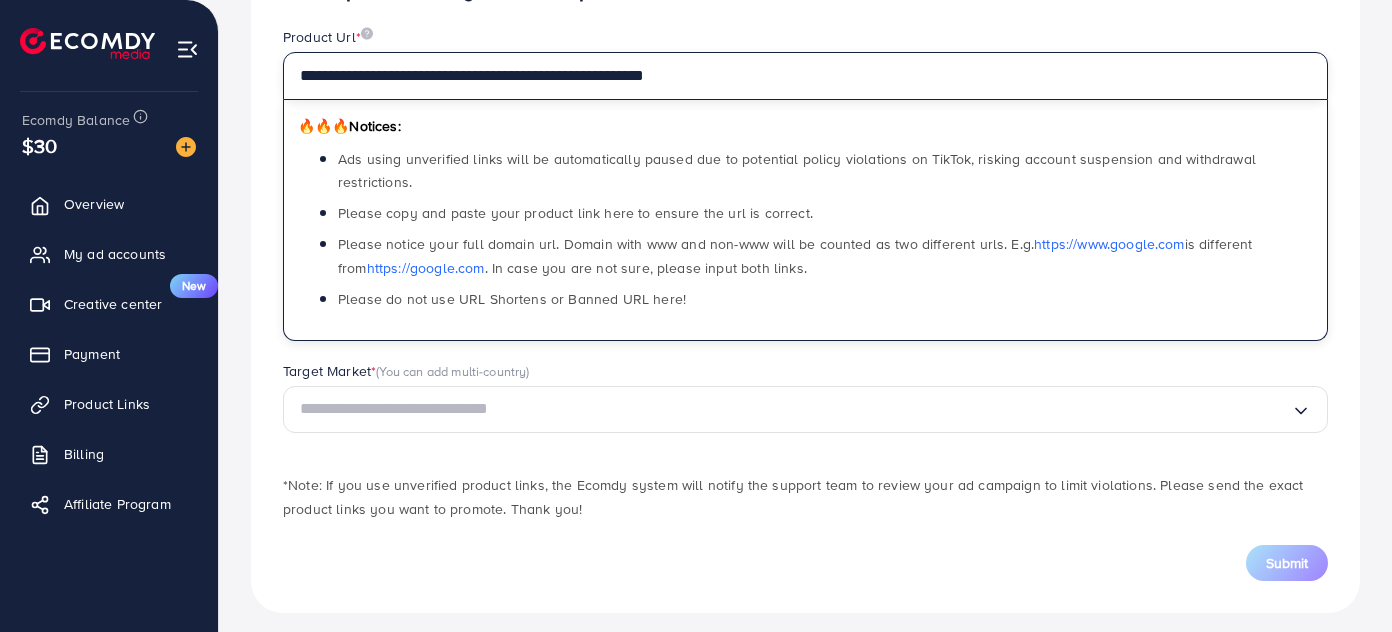 scroll, scrollTop: 248, scrollLeft: 0, axis: vertical 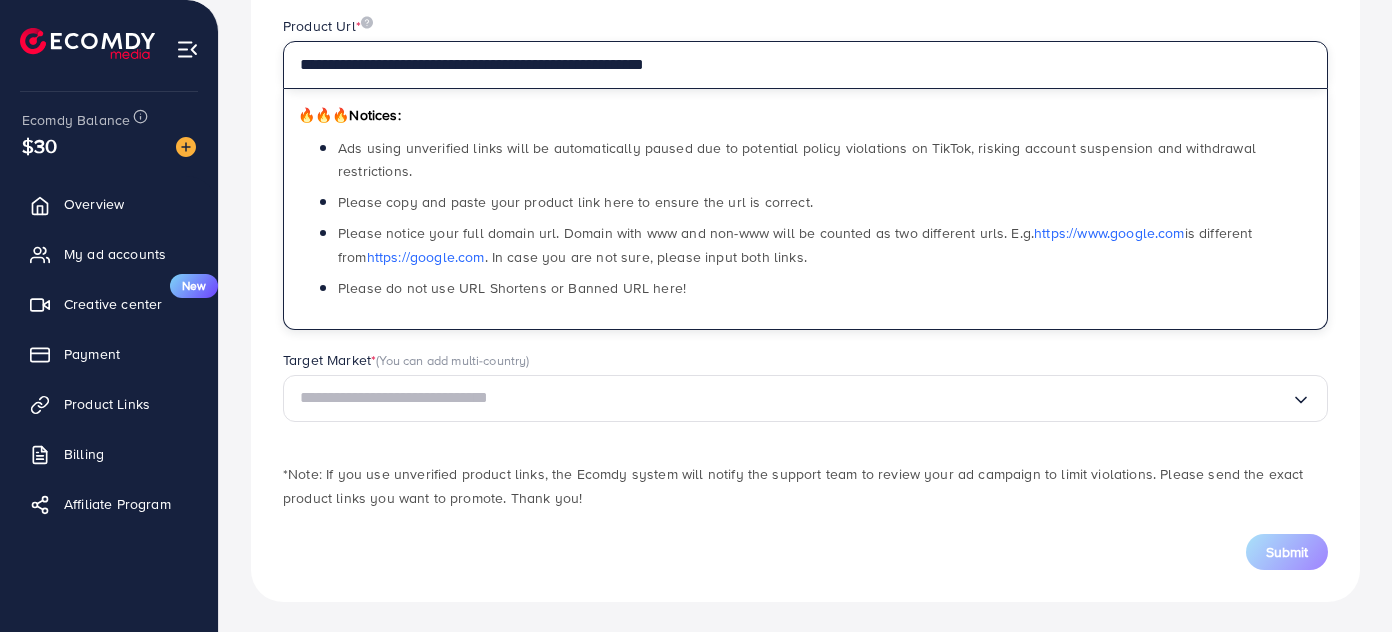 type on "**********" 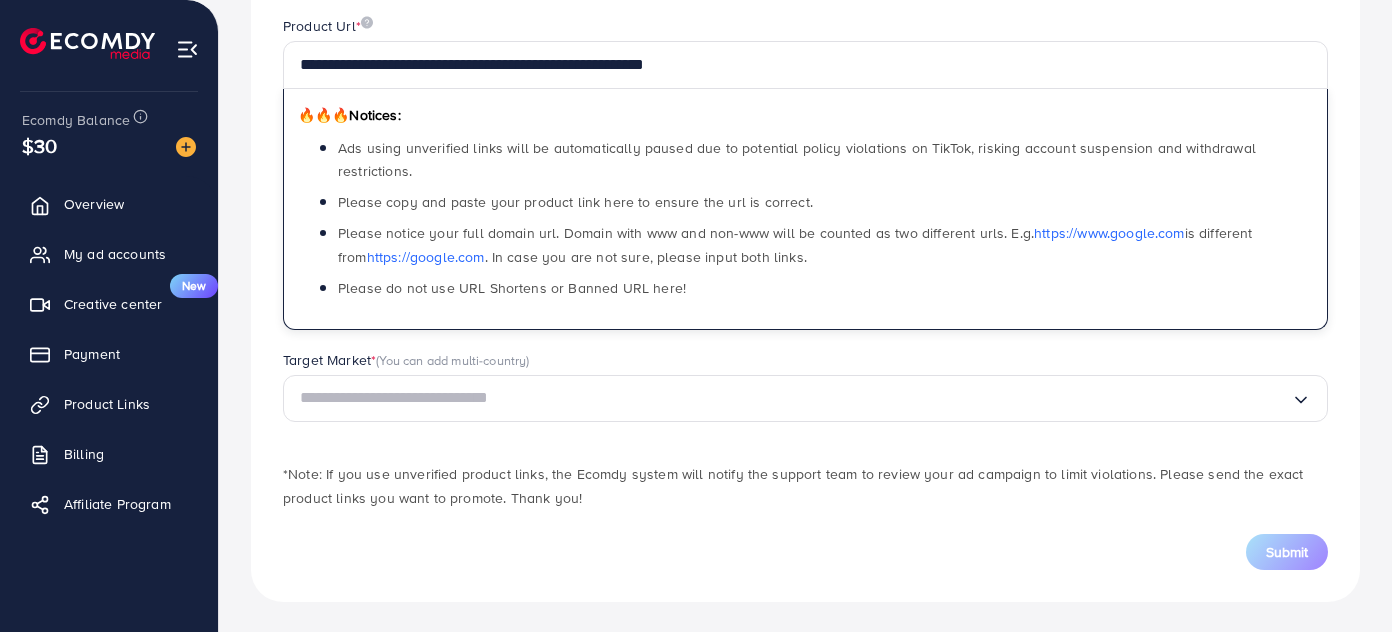click at bounding box center [795, 398] 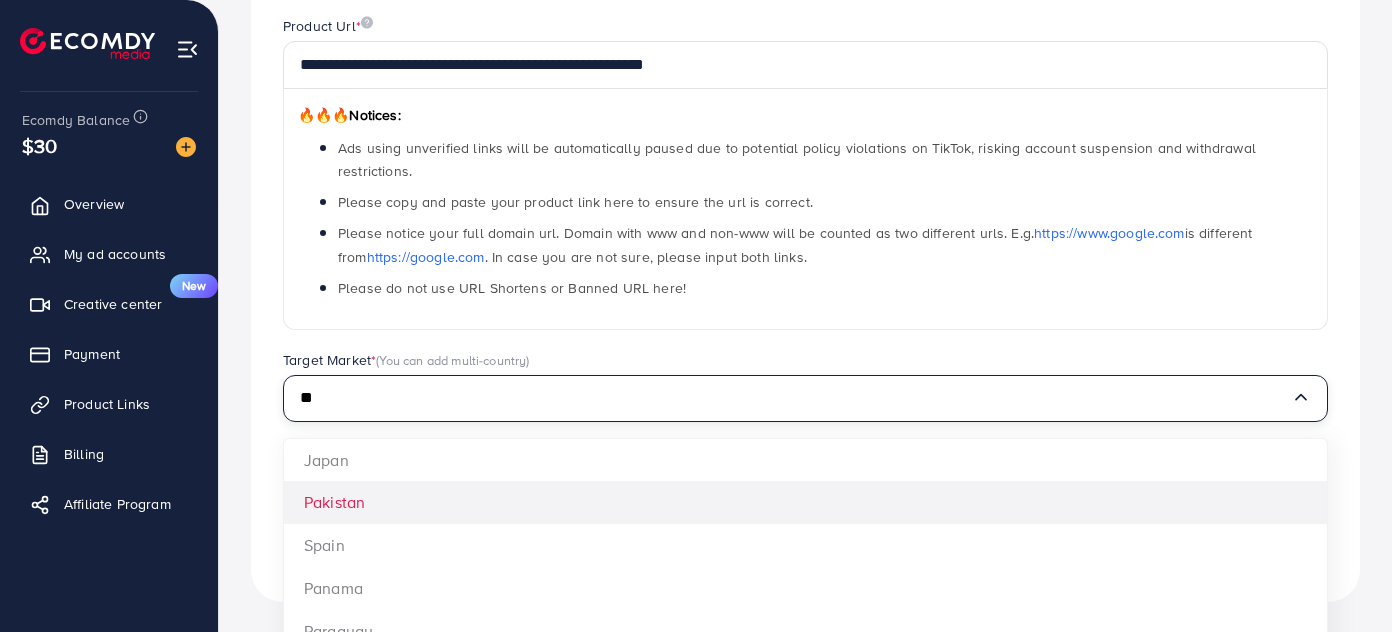 type on "**" 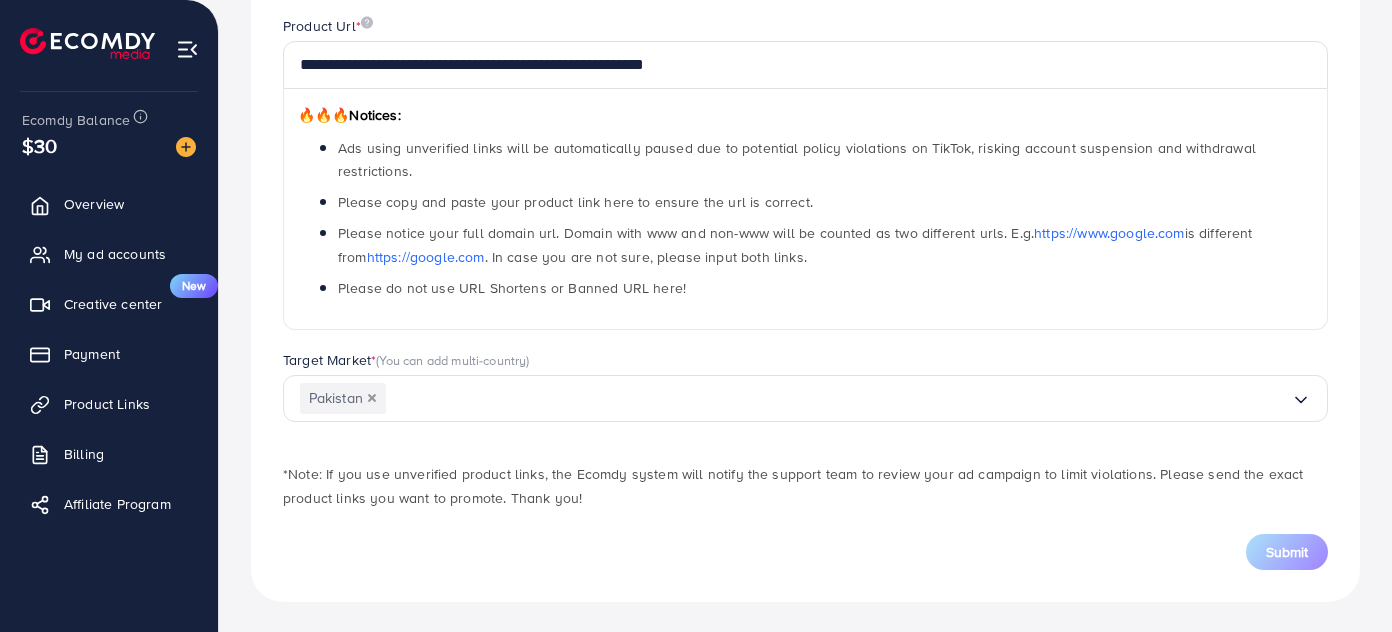 click on "**********" at bounding box center (805, 268) 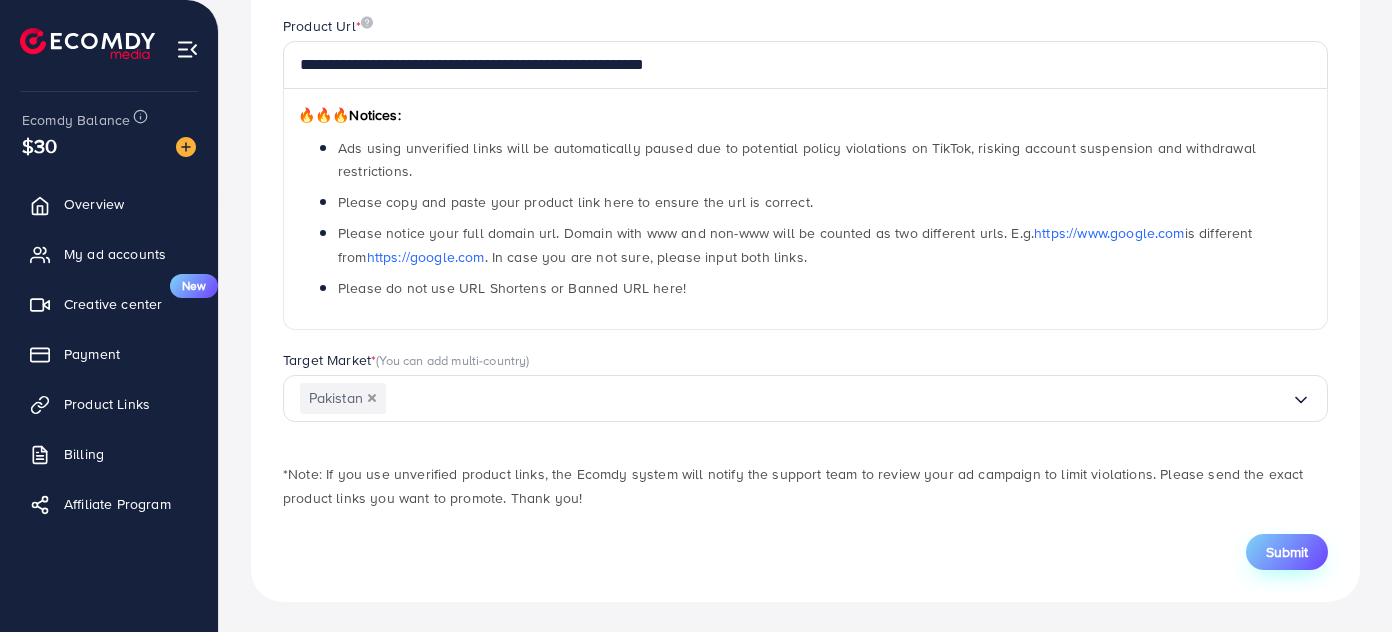 click on "Submit" at bounding box center [1287, 552] 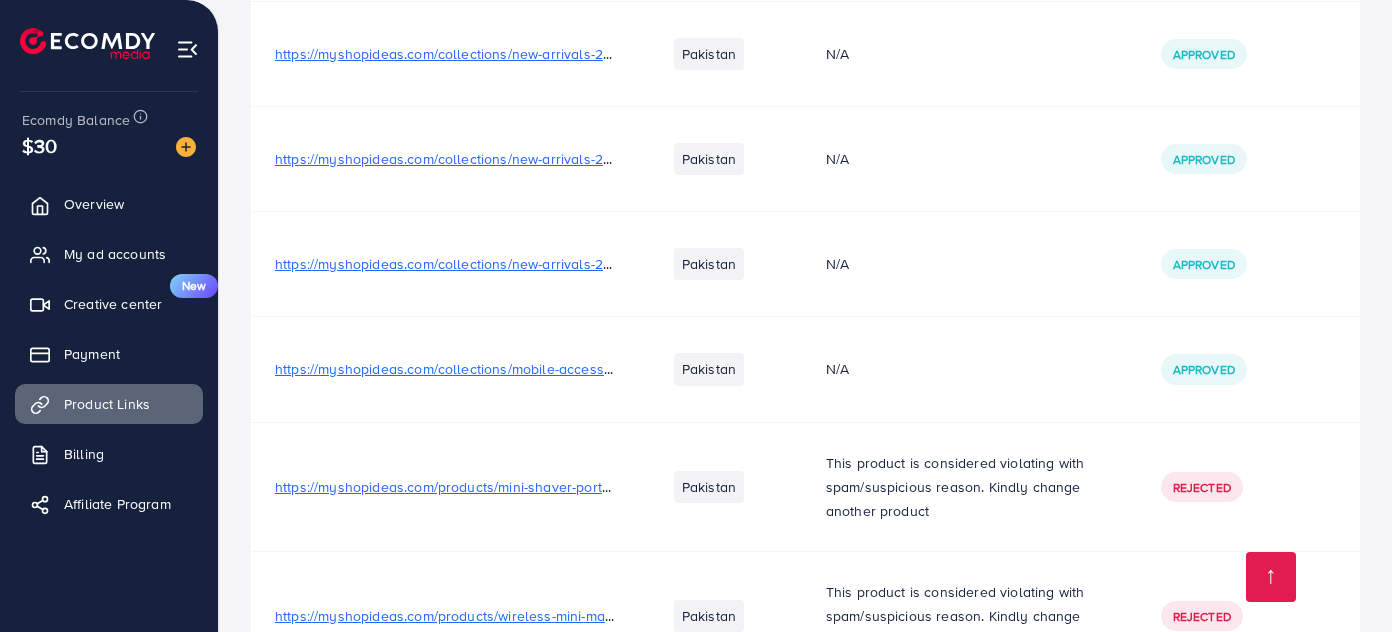 scroll, scrollTop: 1363, scrollLeft: 0, axis: vertical 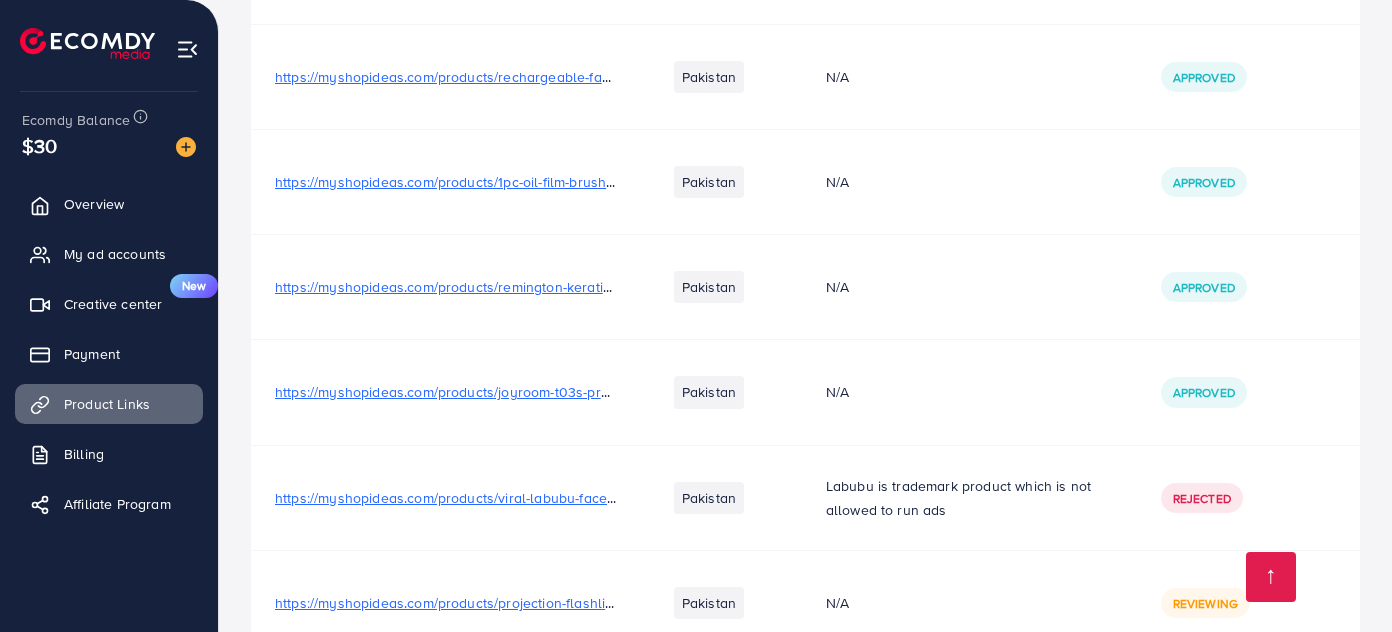drag, startPoint x: 966, startPoint y: 293, endPoint x: 753, endPoint y: 256, distance: 216.18973 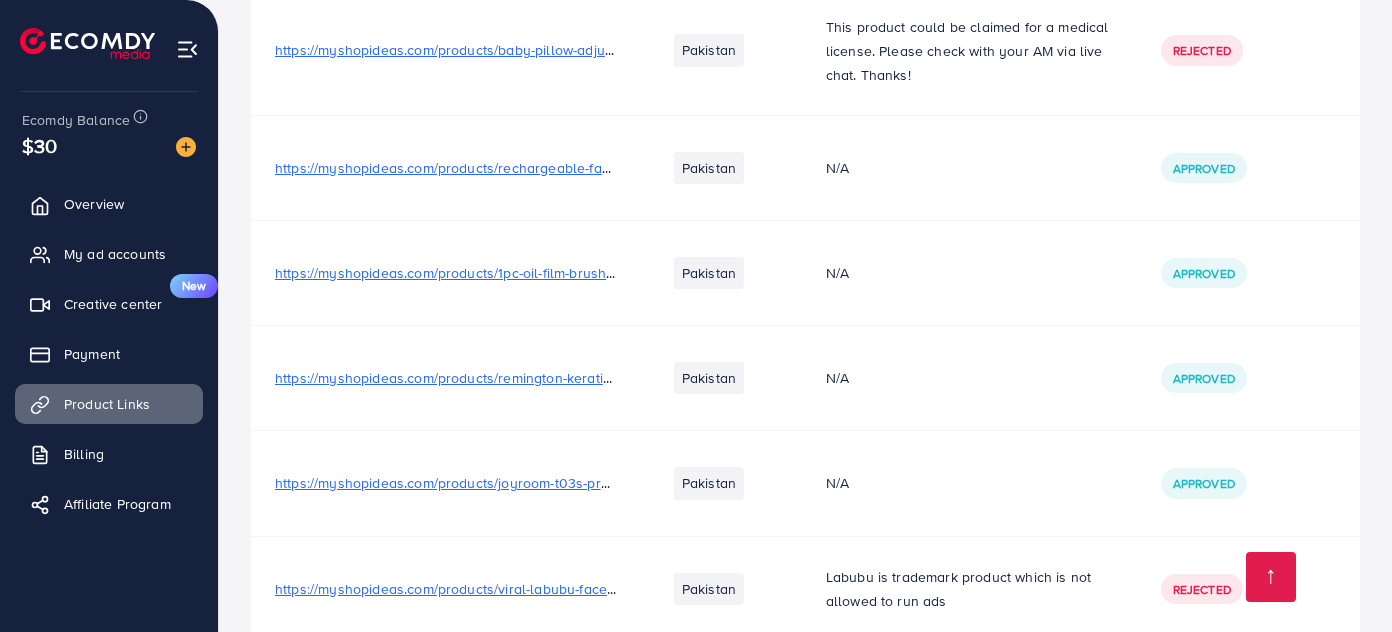 click on "https://myshopideas.com/products/joyroom-t03s-pro-anc-free-silicone-cover" at bounding box center [517, 483] 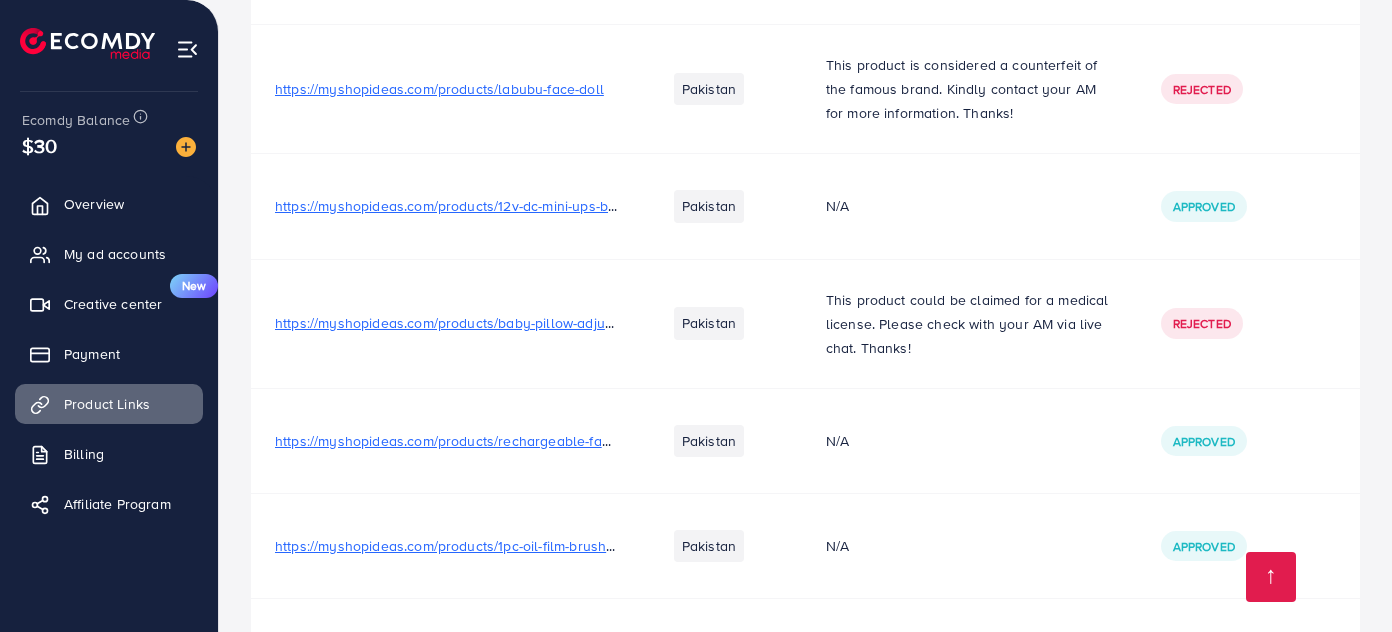scroll, scrollTop: 31155, scrollLeft: 0, axis: vertical 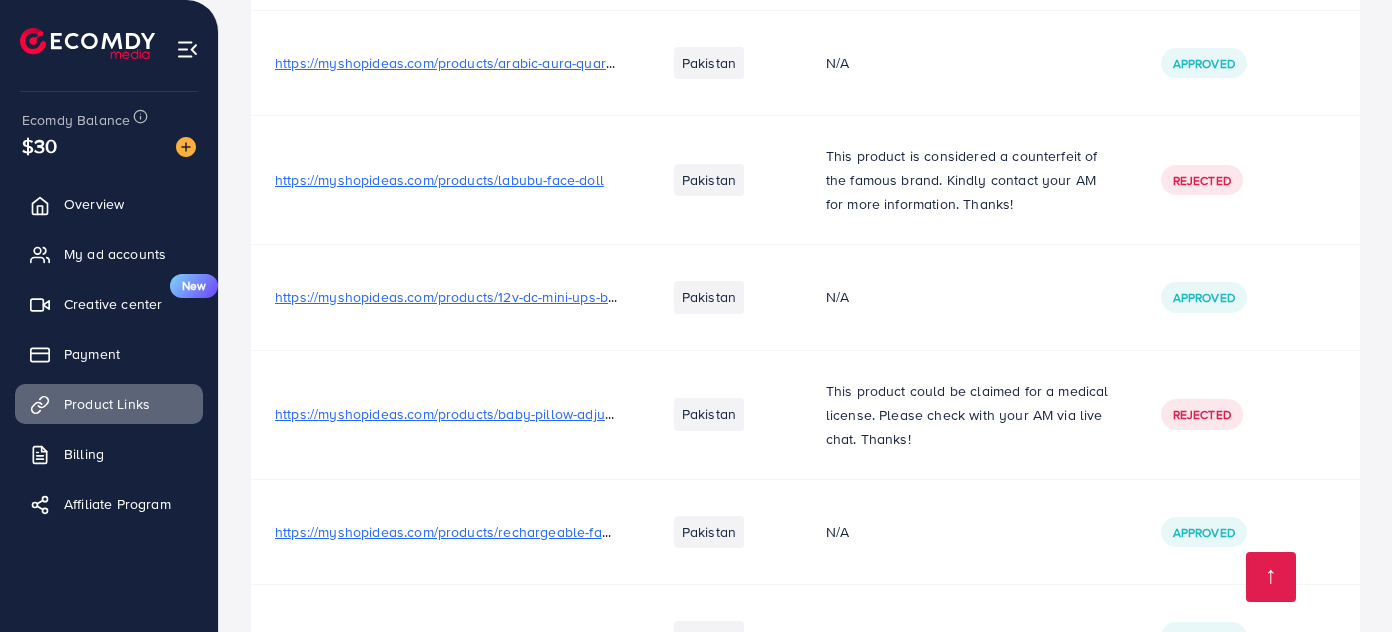 click on "https://myshopideas.com/products/rechargeable-fast-glass-juicer-free-silicon-straw" at bounding box center (540, 532) 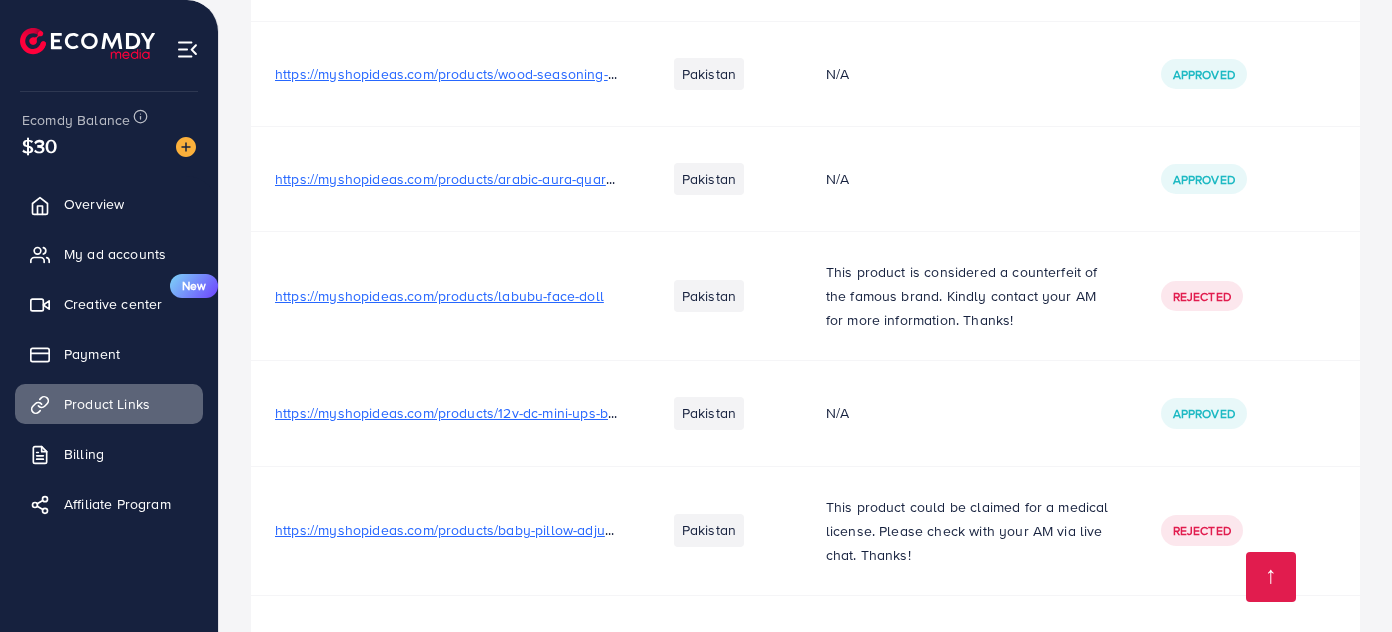 scroll, scrollTop: 30973, scrollLeft: 0, axis: vertical 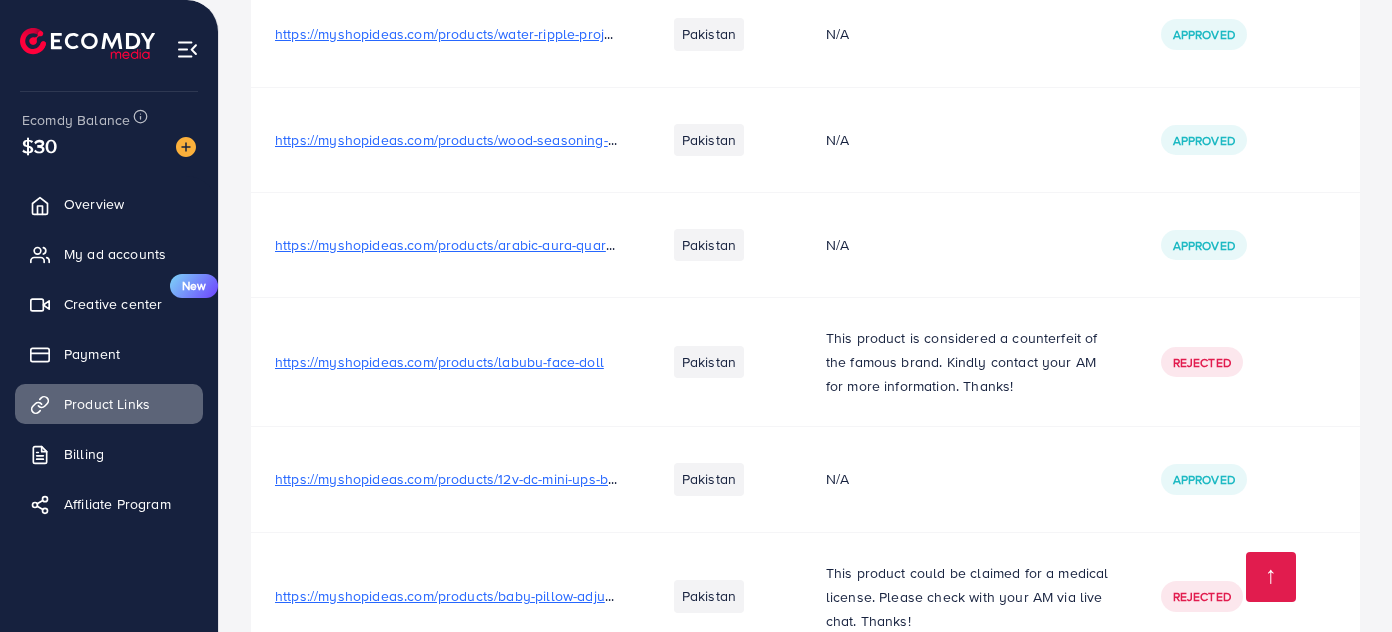 click on "https://myshopideas.com/products/12v-dc-mini-ups-backup-for-security-camera-systems" at bounding box center (554, 479) 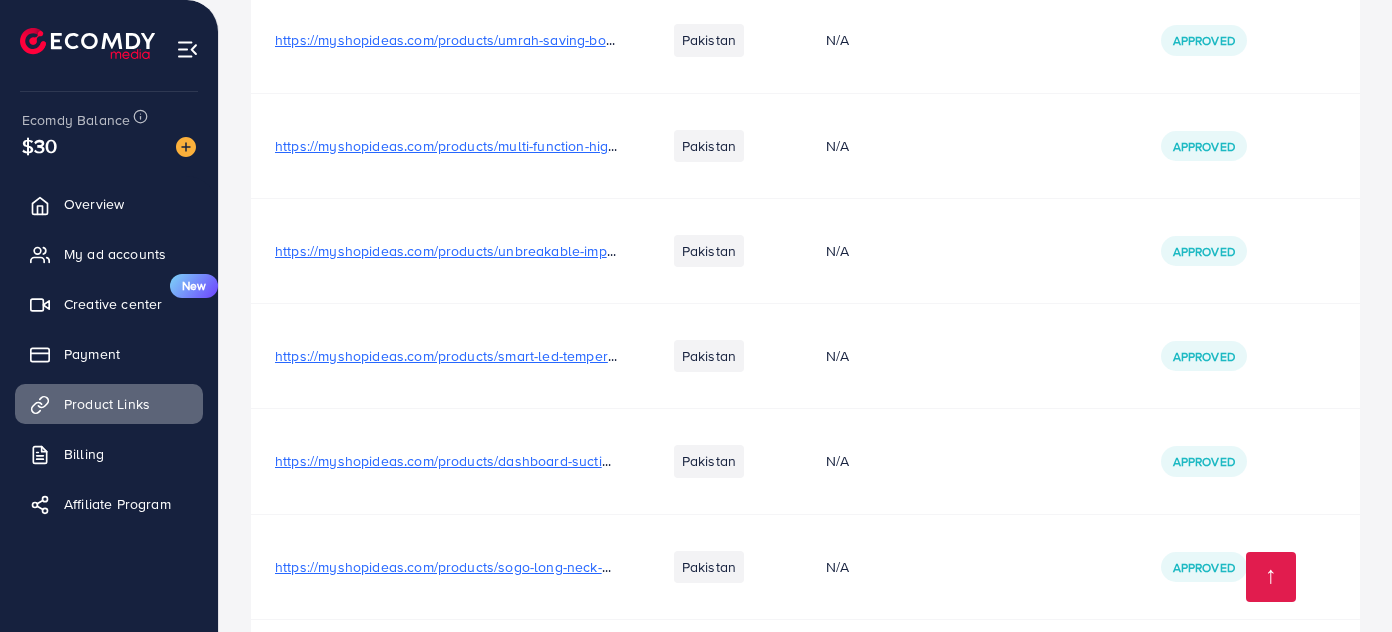 scroll, scrollTop: 29155, scrollLeft: 0, axis: vertical 